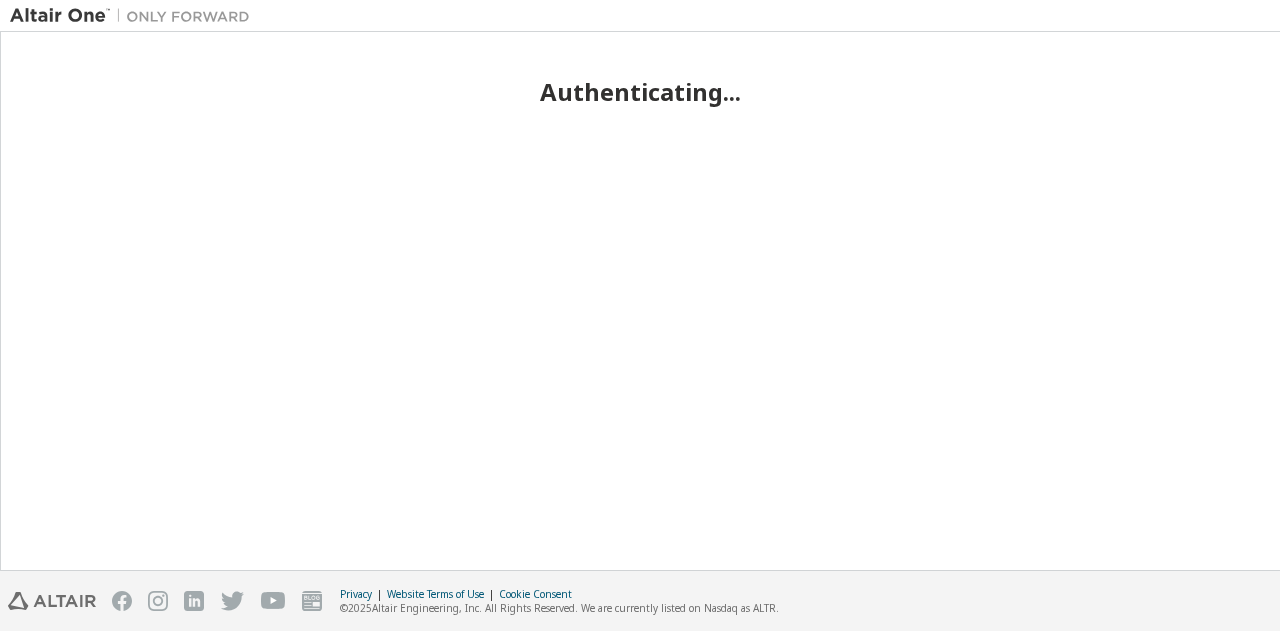 scroll, scrollTop: 0, scrollLeft: 0, axis: both 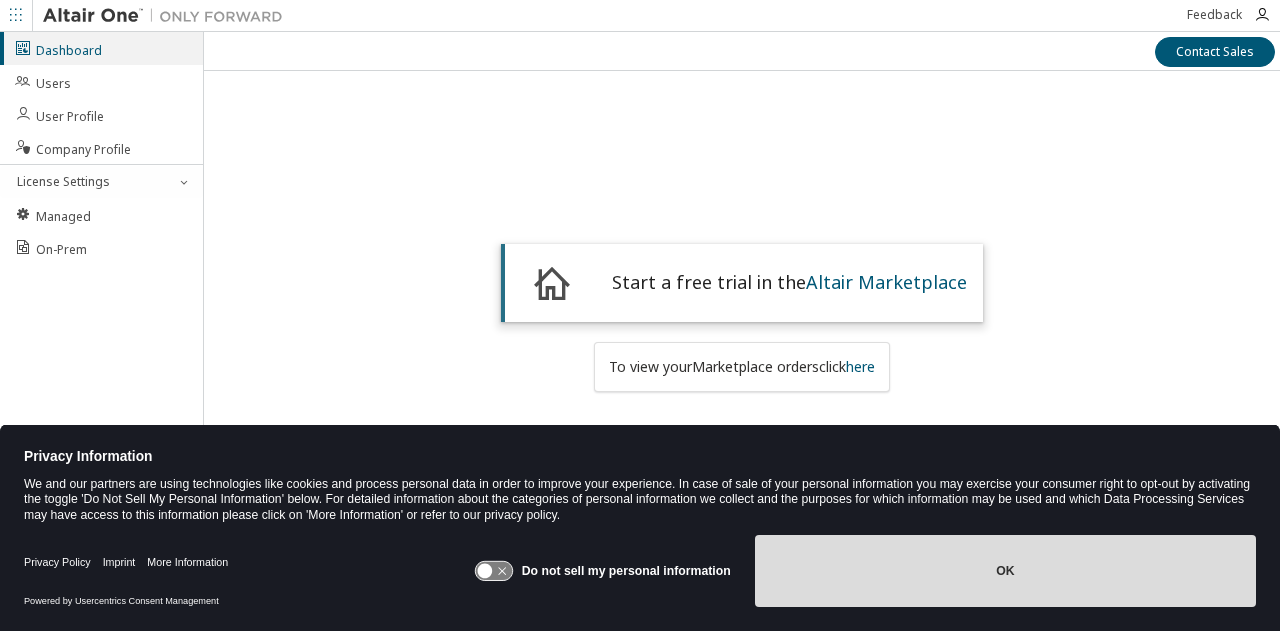 click on "OK" at bounding box center [1005, 571] 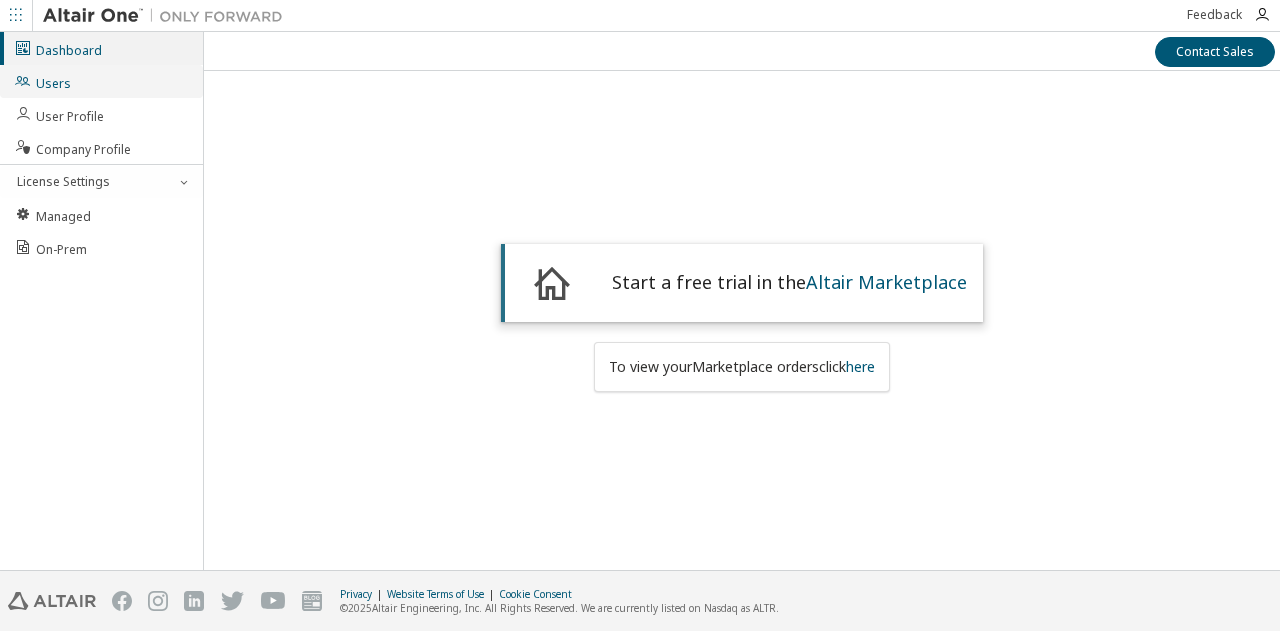 click on "Users" at bounding box center [42, 81] 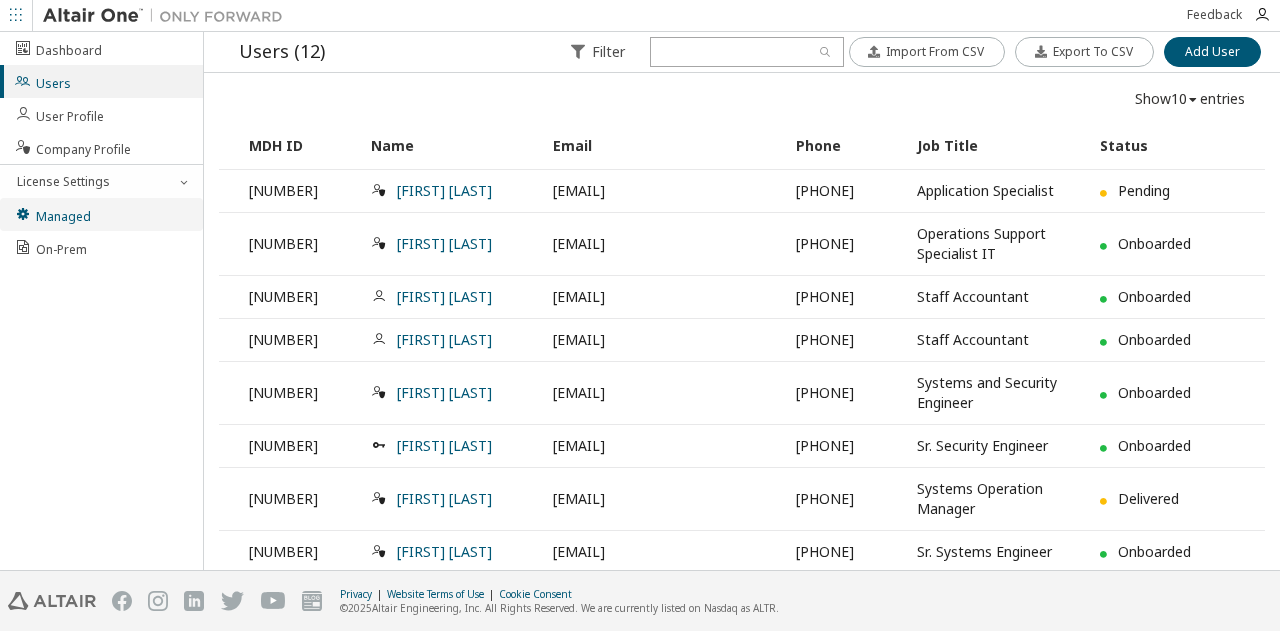 click on "Managed" at bounding box center [52, 214] 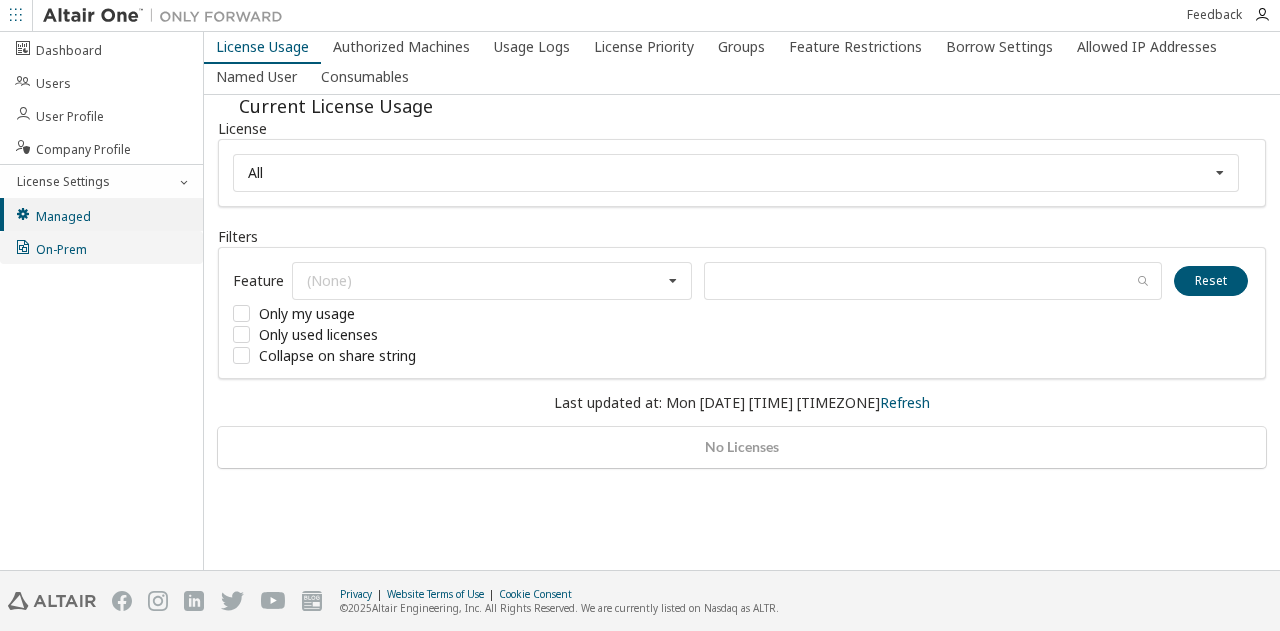 click on "On-Prem" at bounding box center (50, 247) 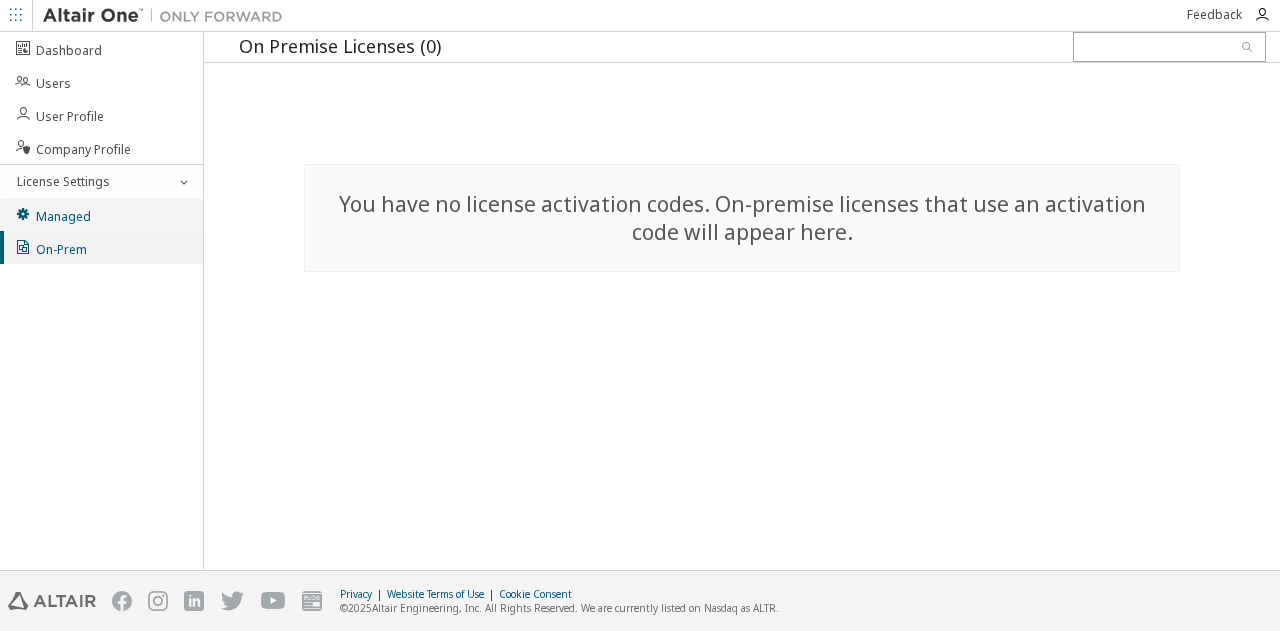 click on "Managed" at bounding box center (101, 214) 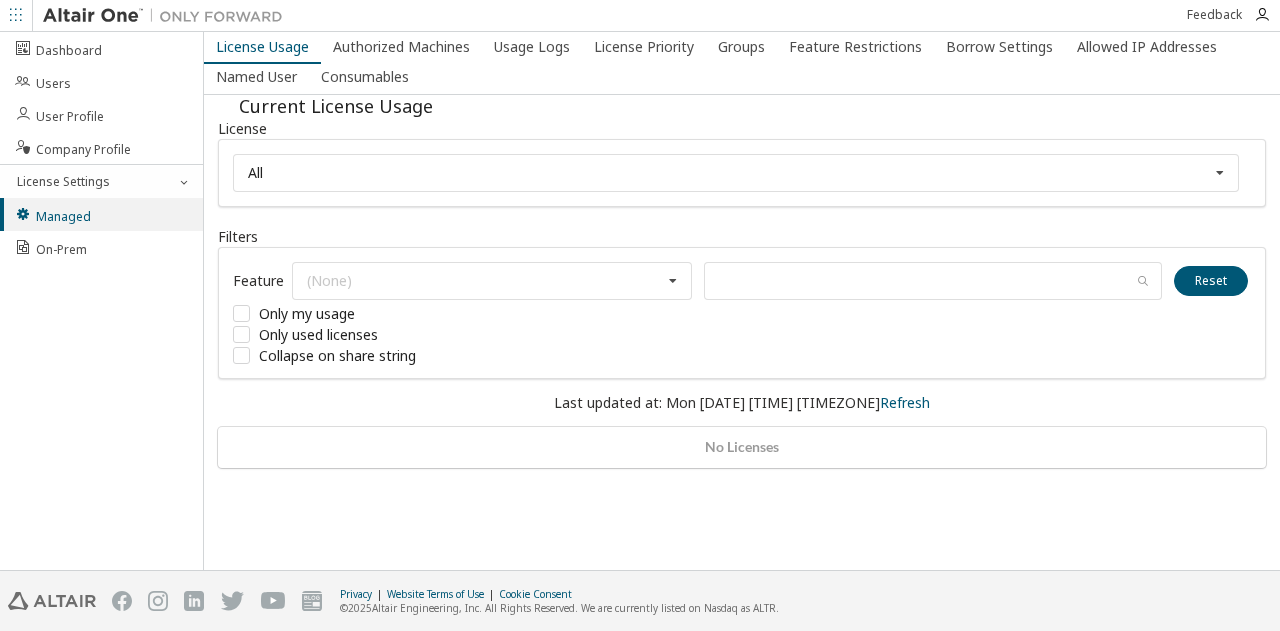 click on "All All" at bounding box center [742, 173] 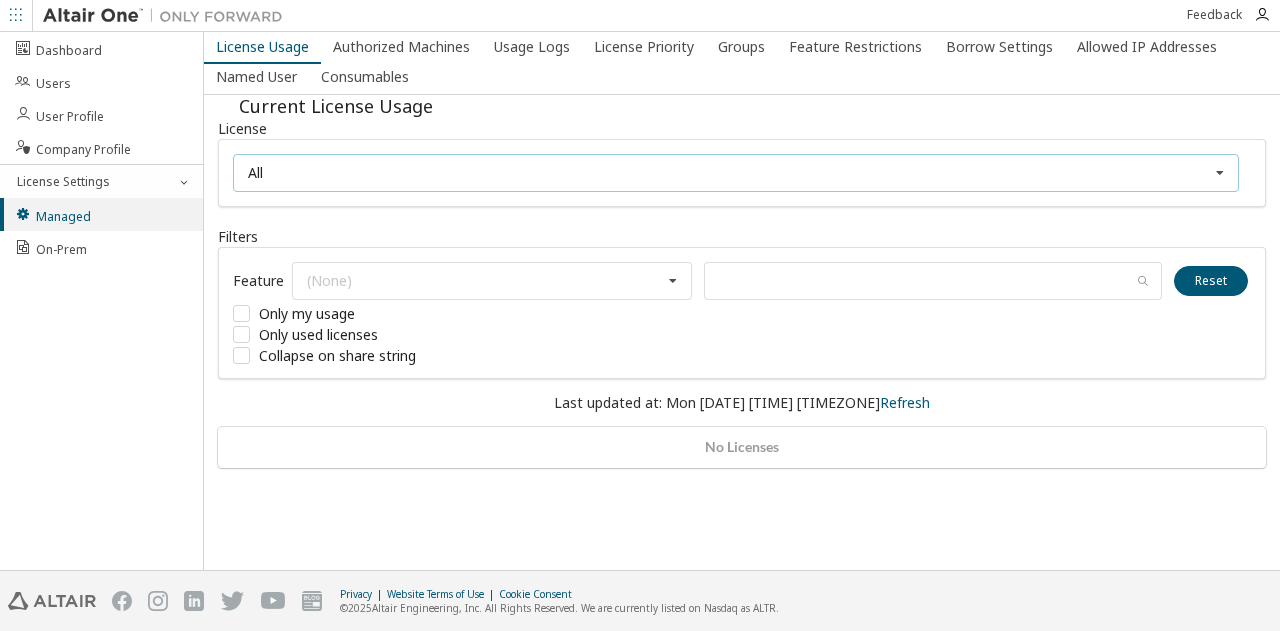 click on "All All" at bounding box center [736, 173] 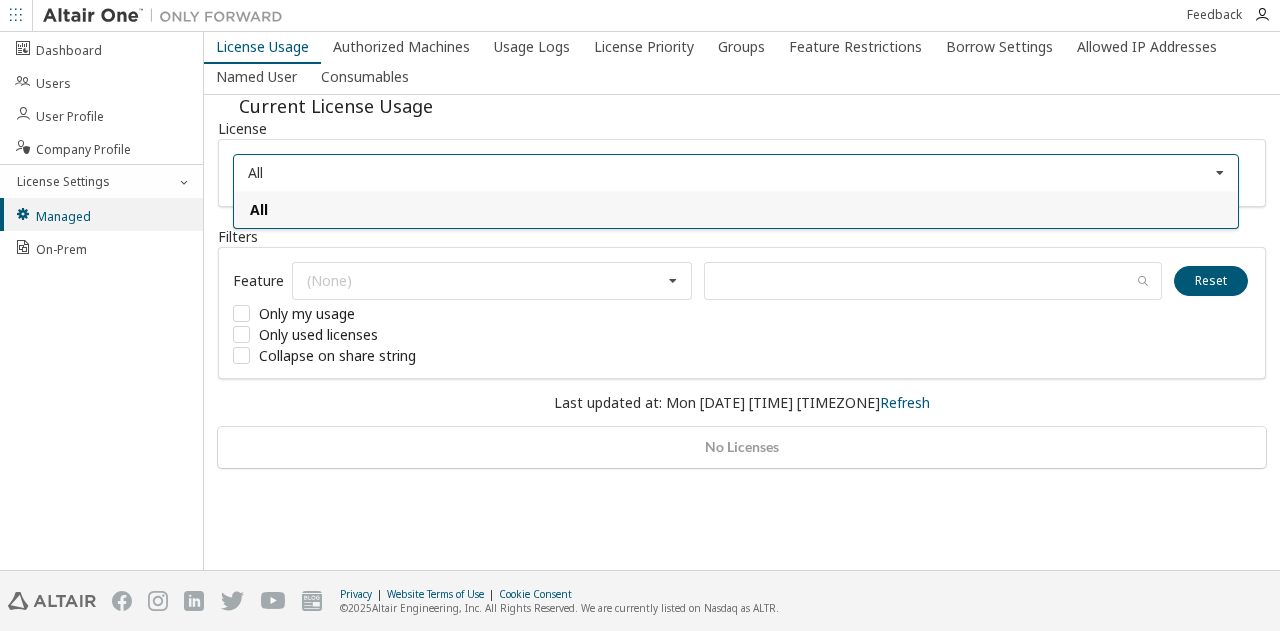 click on "All All" at bounding box center (736, 173) 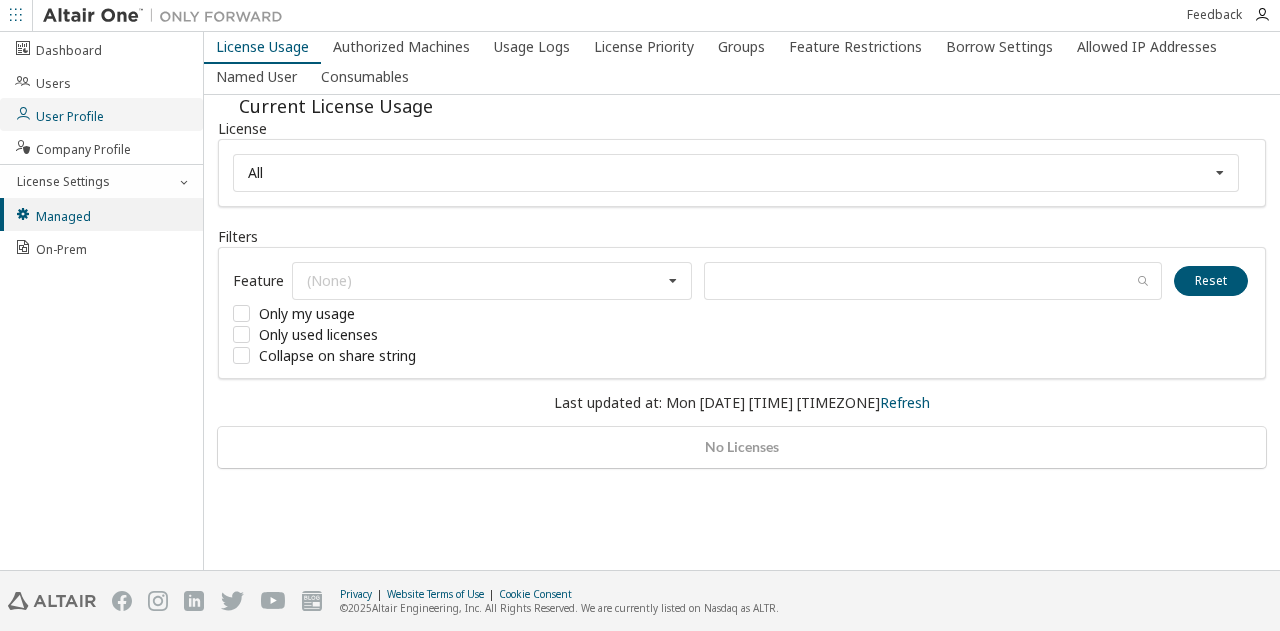 click on "User Profile" at bounding box center (59, 114) 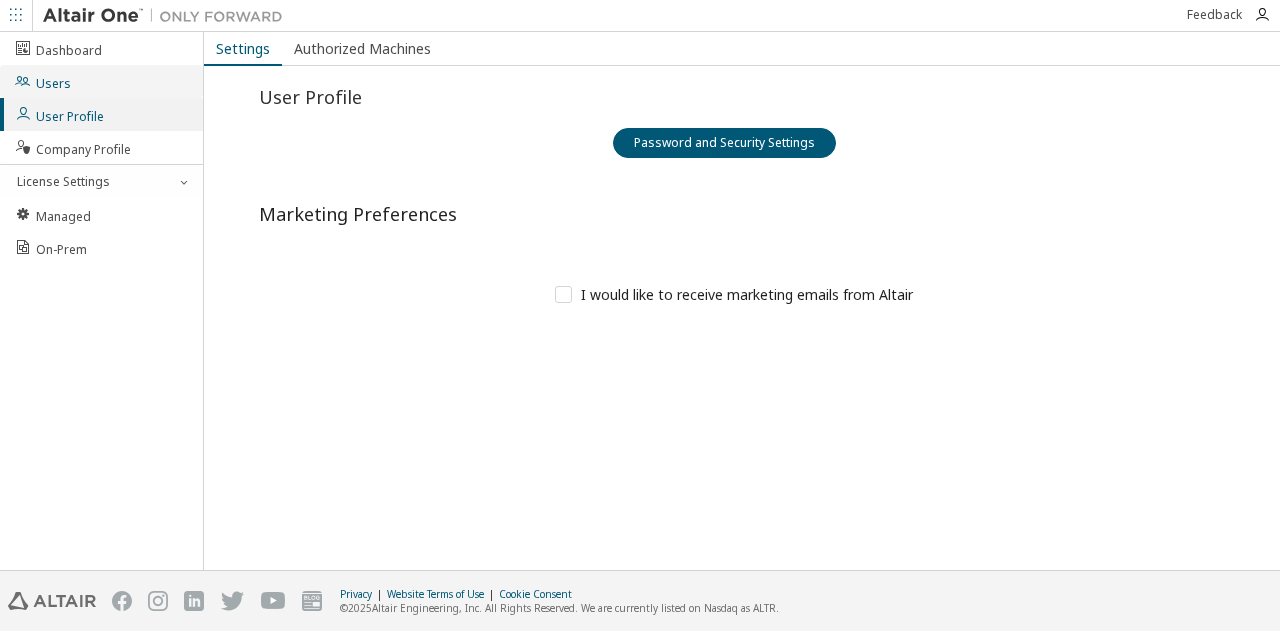 click on "Users" at bounding box center (101, 81) 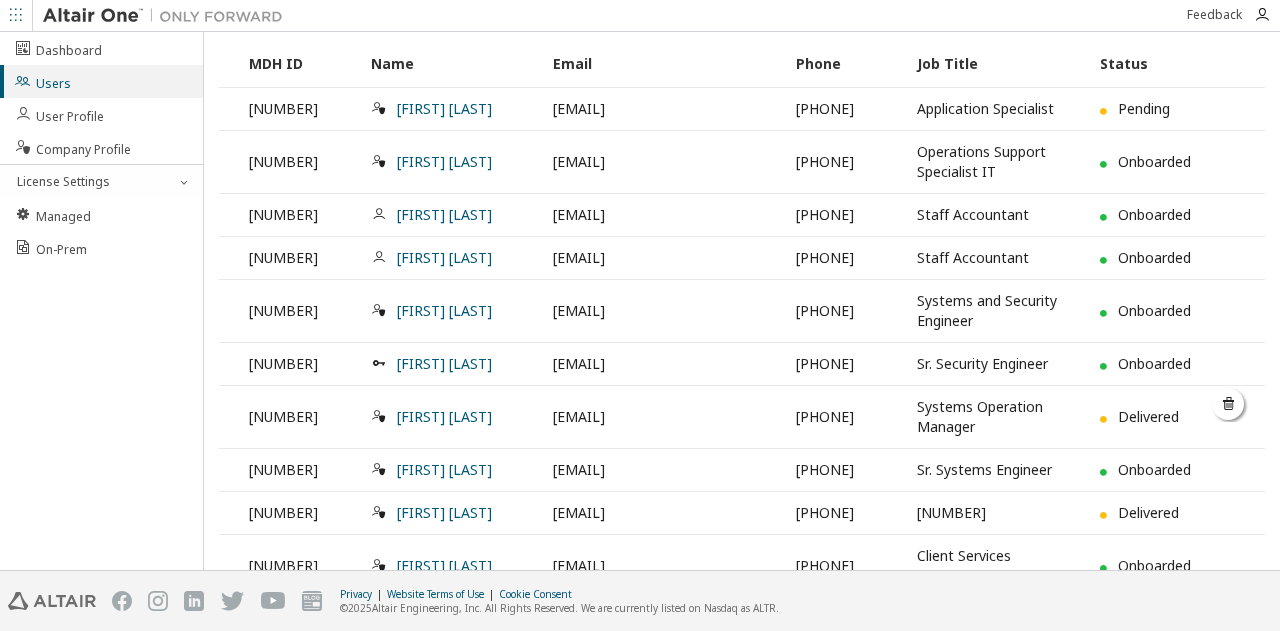 scroll, scrollTop: 0, scrollLeft: 0, axis: both 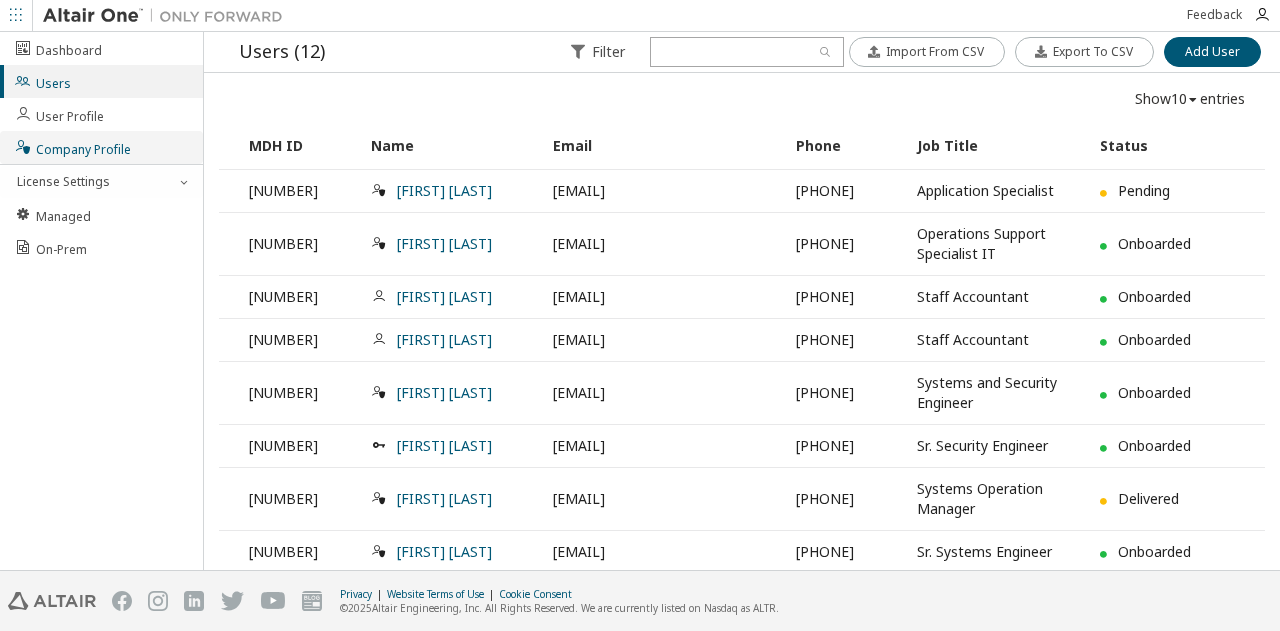 click on "Company Profile" at bounding box center [101, 147] 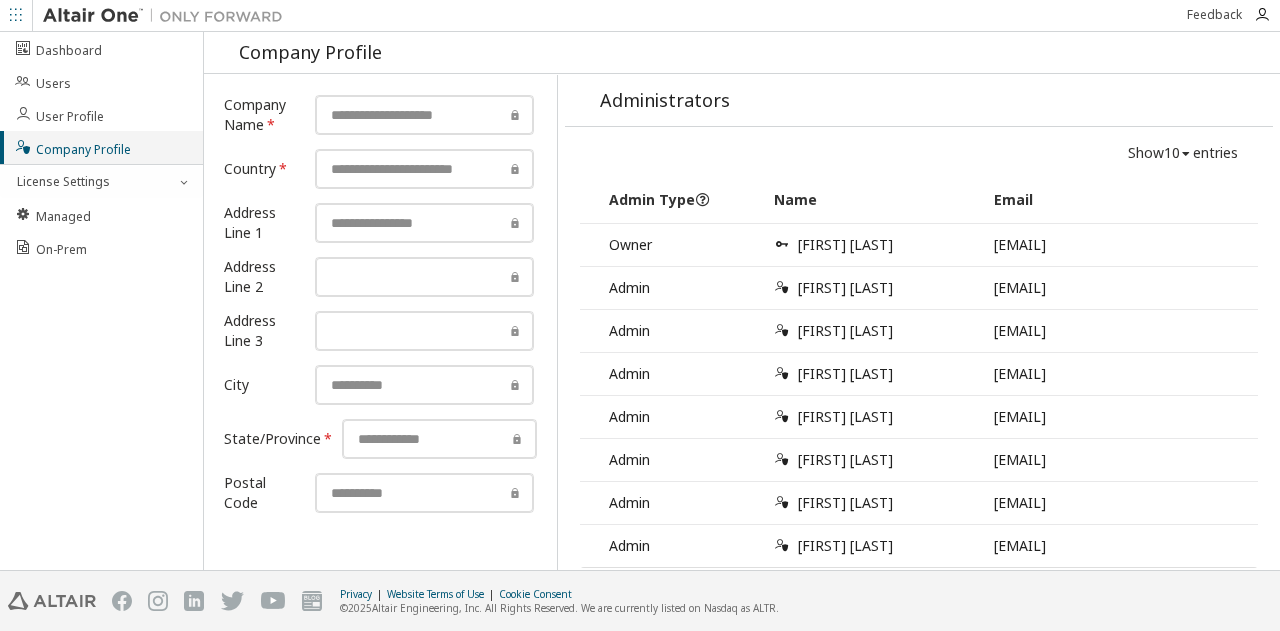 click on "Company Profile" at bounding box center [101, 147] 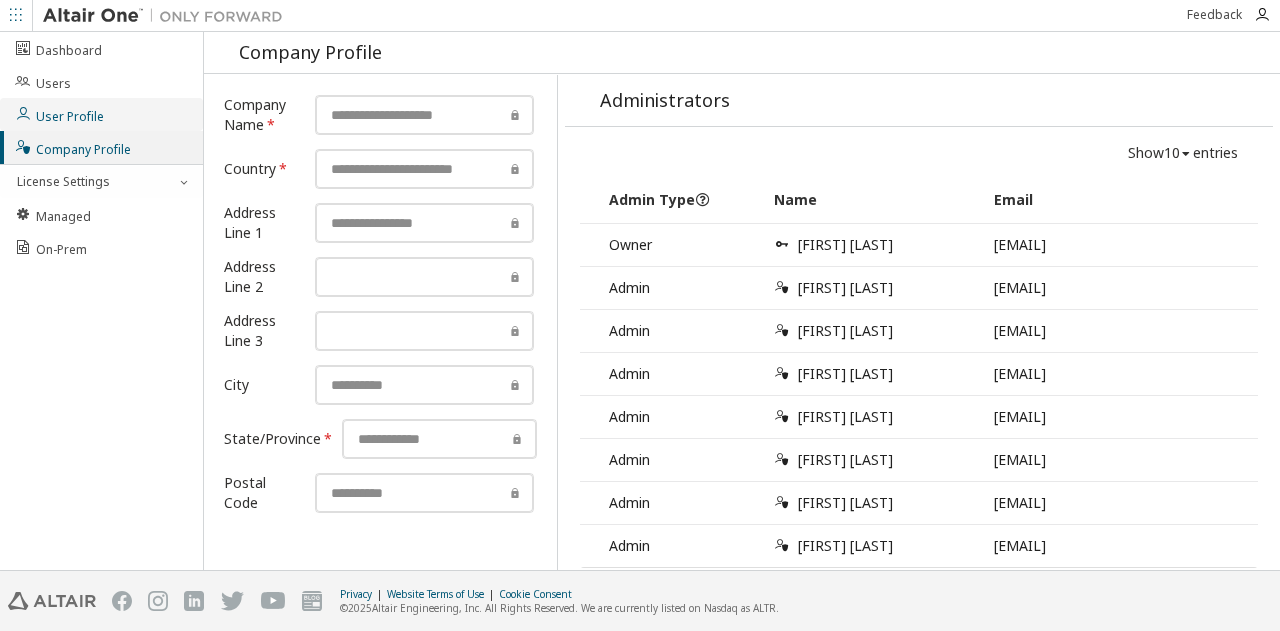 click on "User Profile" at bounding box center (101, 114) 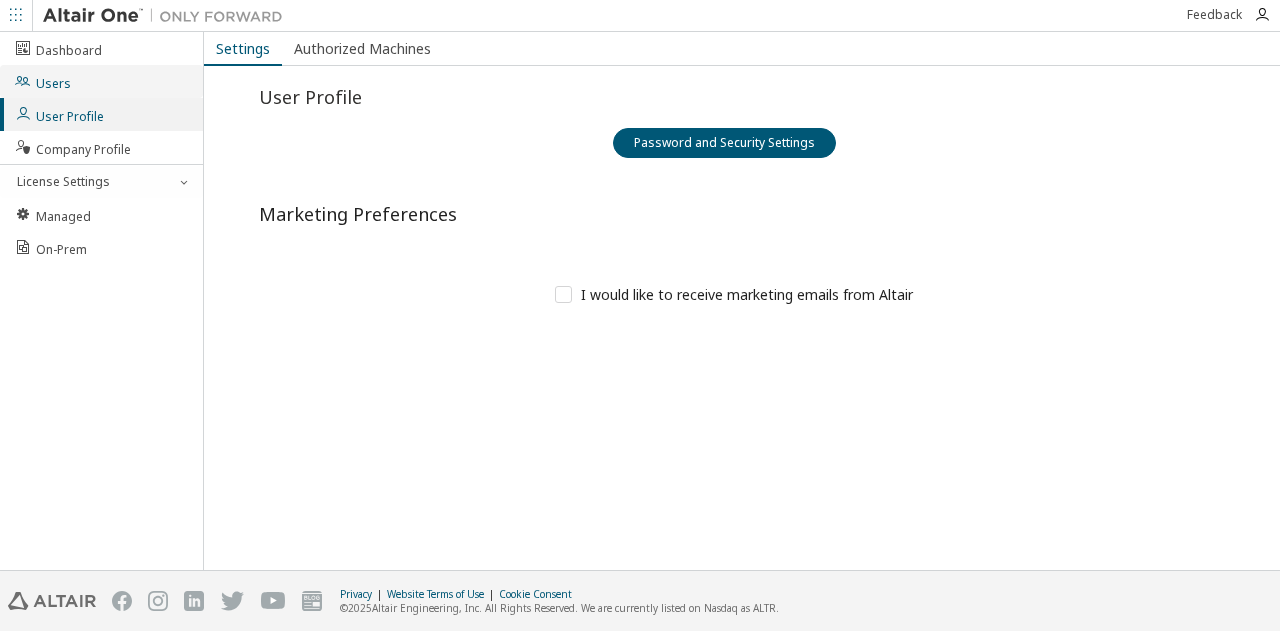 click on "Users" at bounding box center [101, 81] 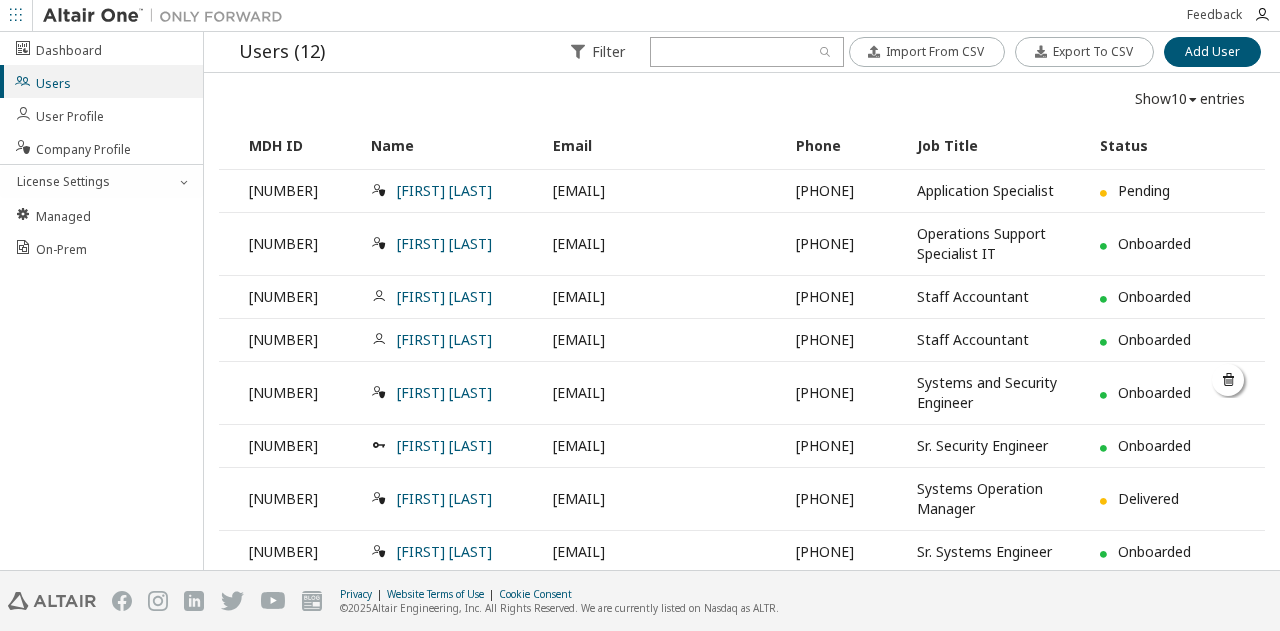 click at bounding box center [1229, 380] 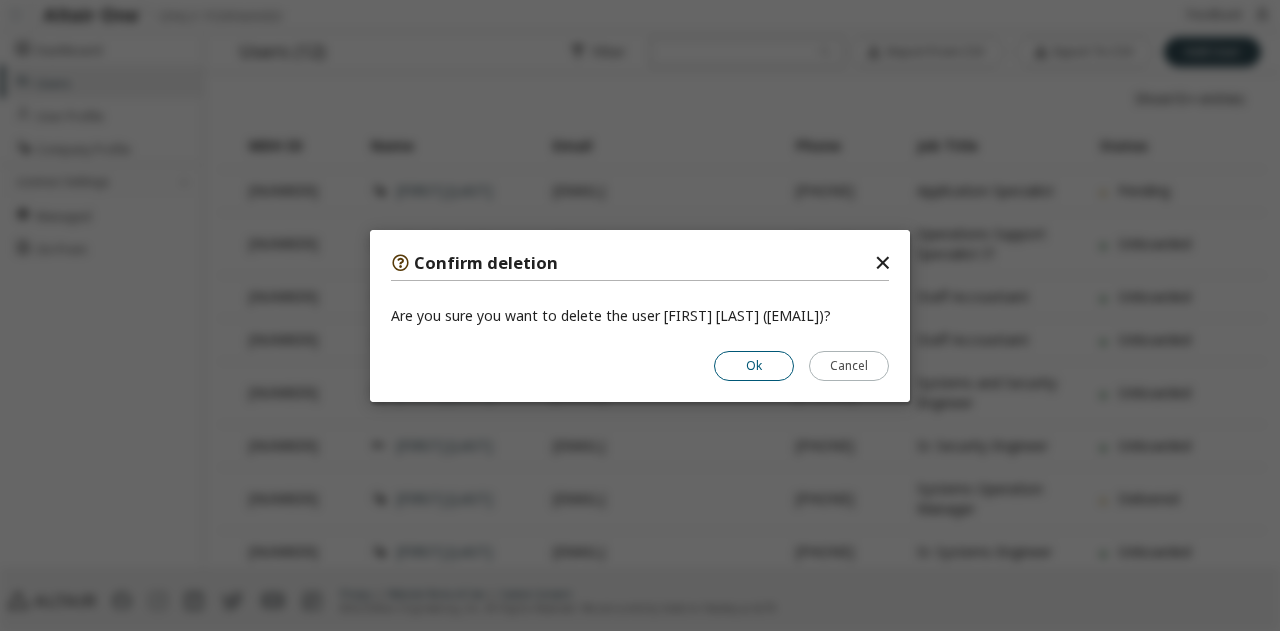 click on "Ok" at bounding box center (754, 365) 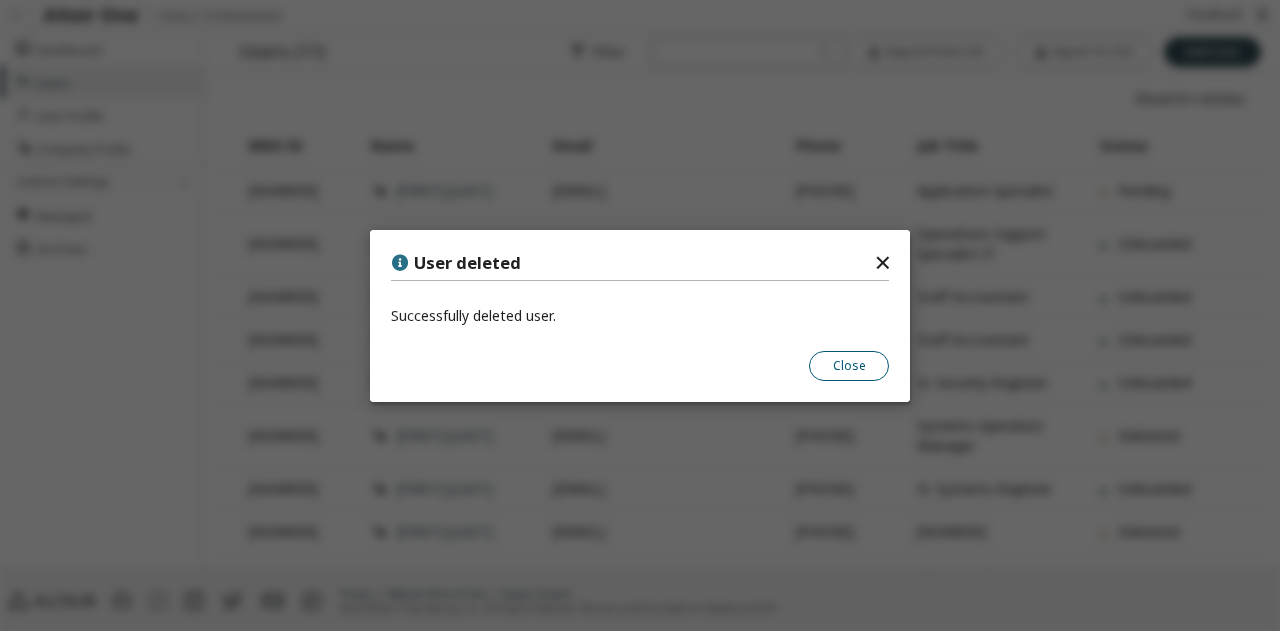 click on "Close" at bounding box center [849, 365] 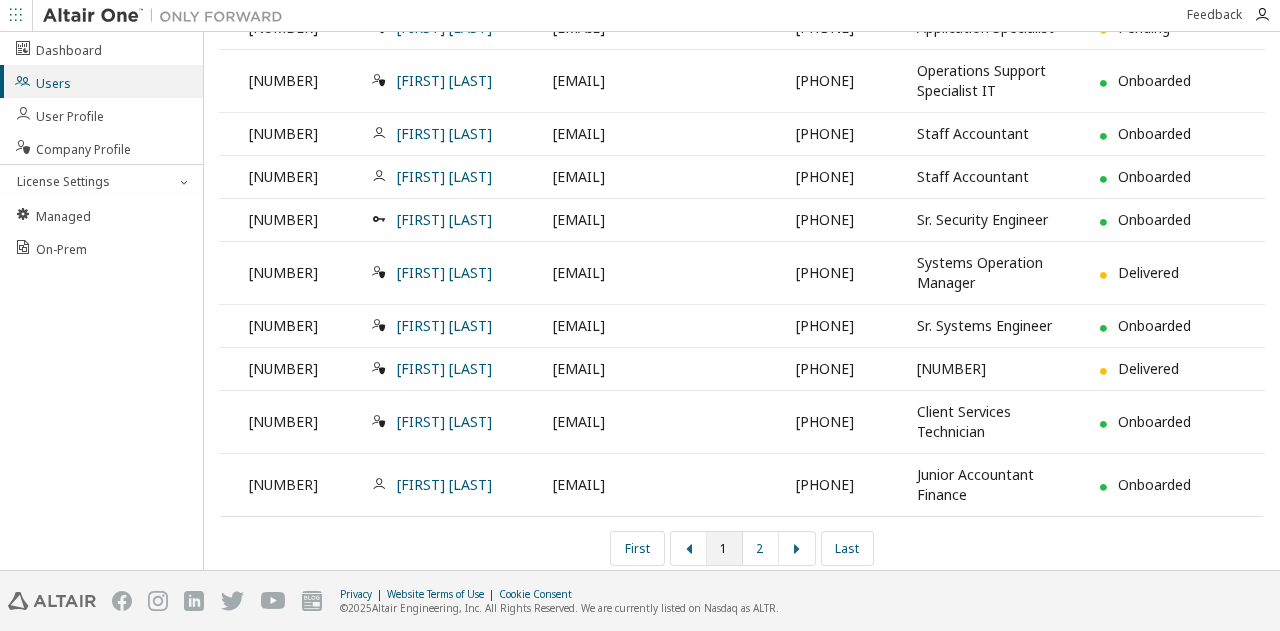 scroll, scrollTop: 168, scrollLeft: 0, axis: vertical 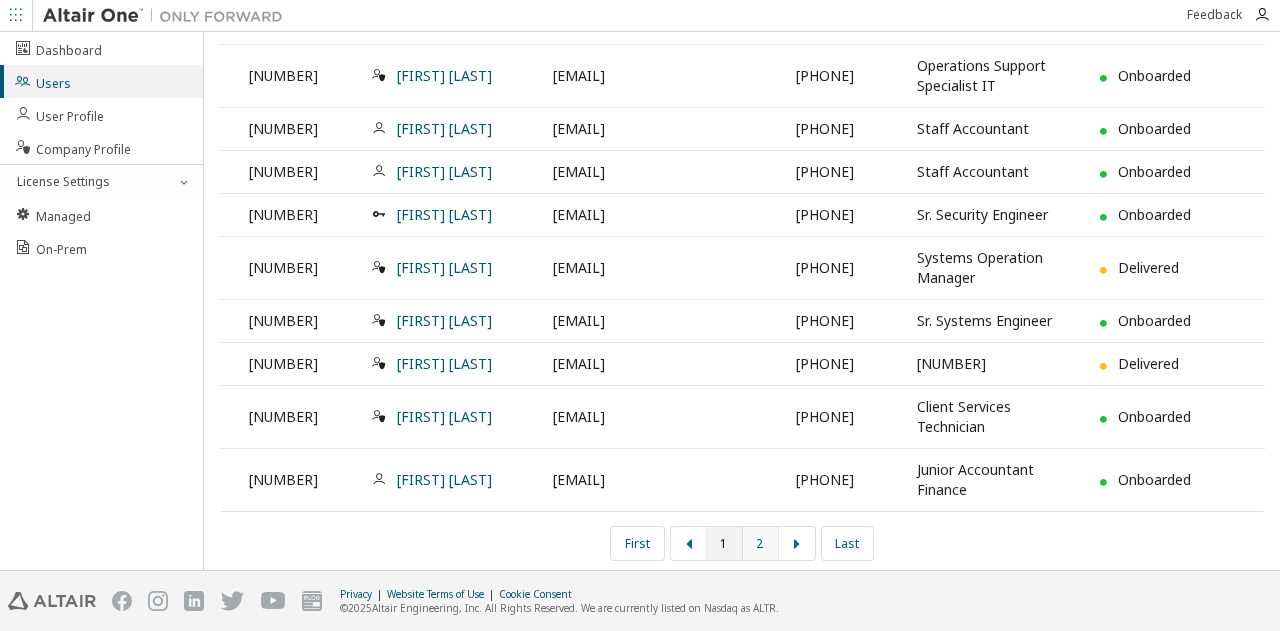 click on "2" at bounding box center [761, 543] 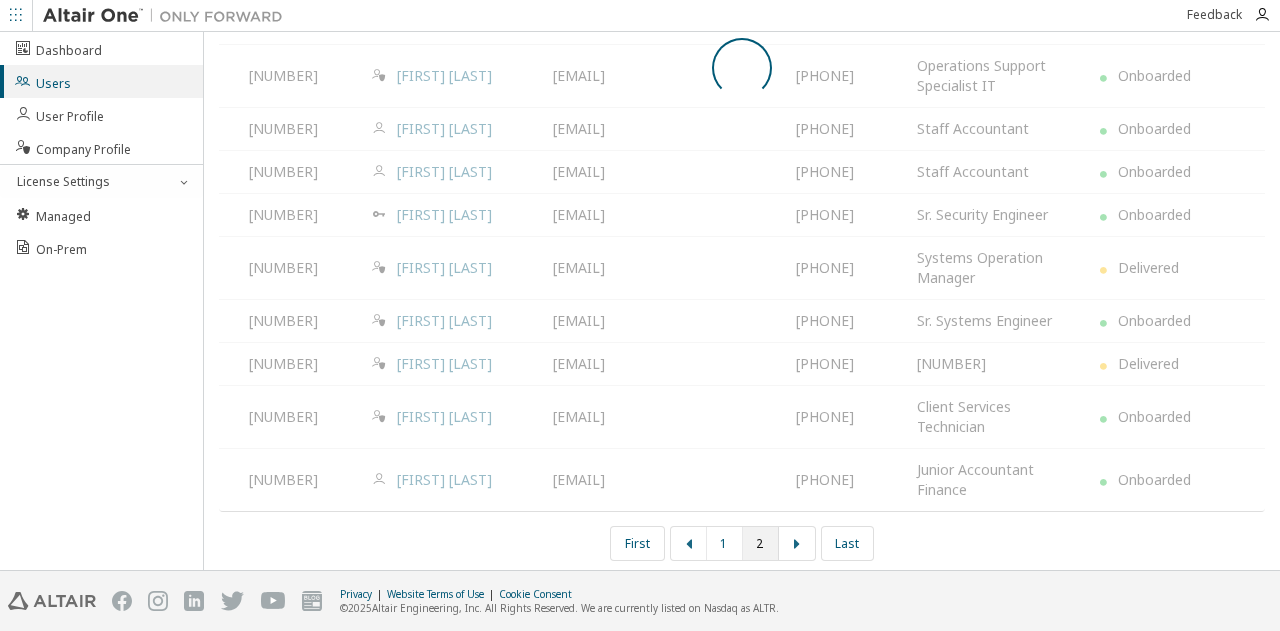 scroll, scrollTop: 0, scrollLeft: 0, axis: both 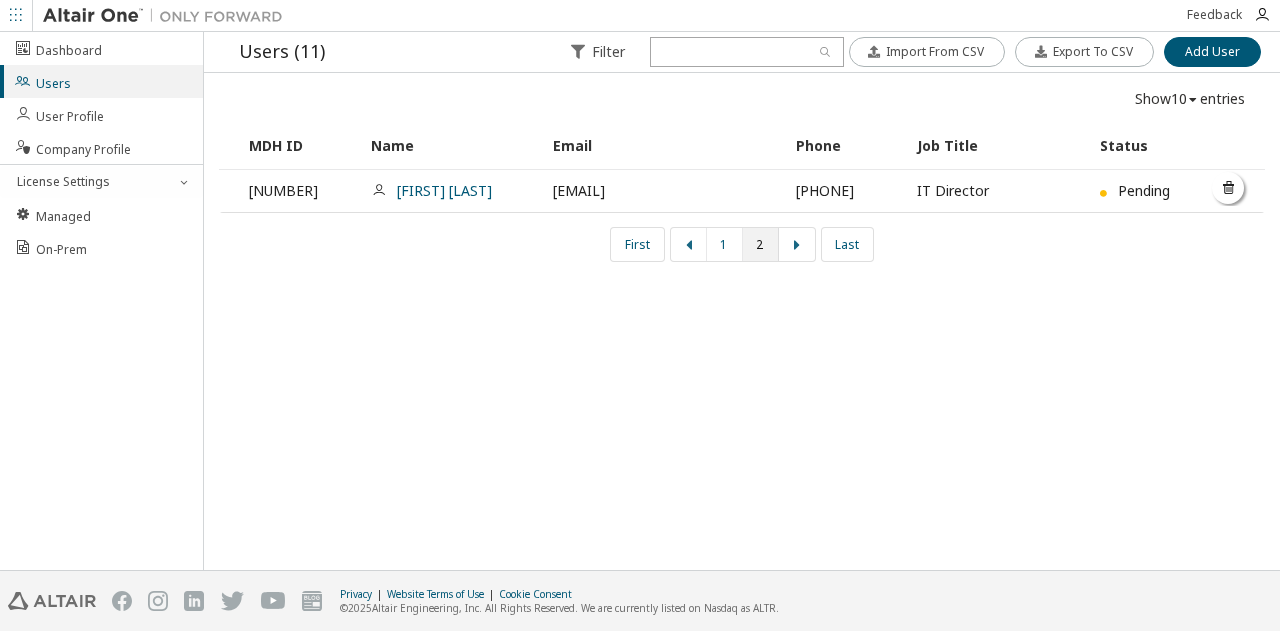 click at bounding box center [1229, 188] 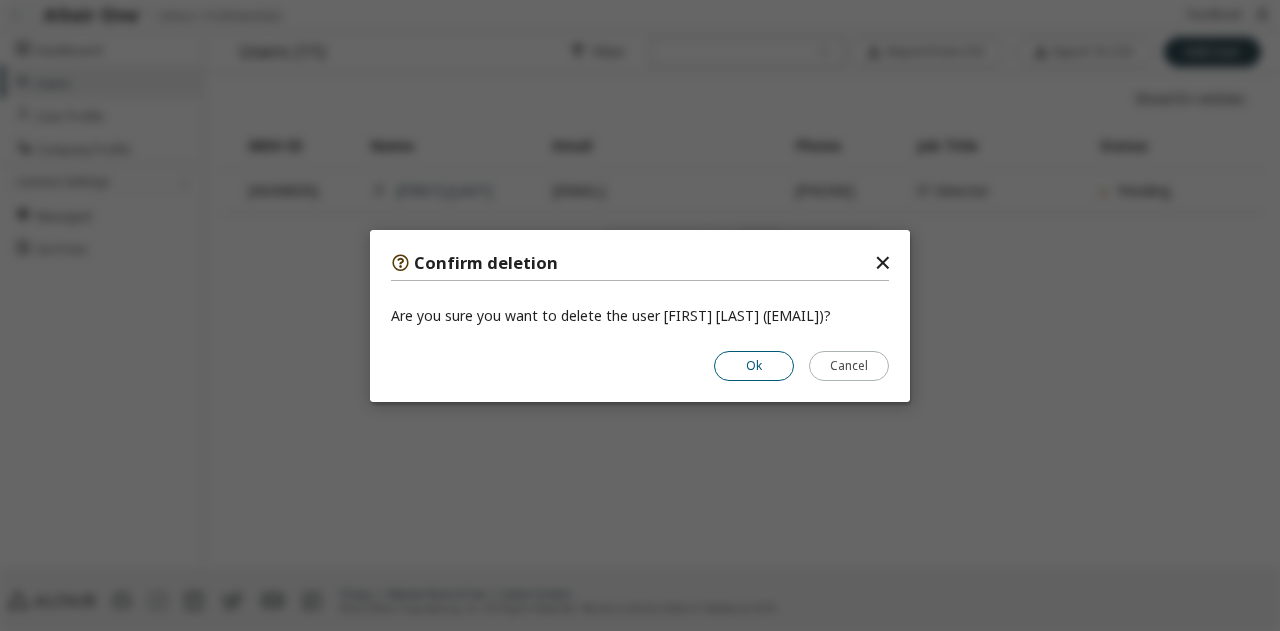 click on "Ok" at bounding box center (754, 365) 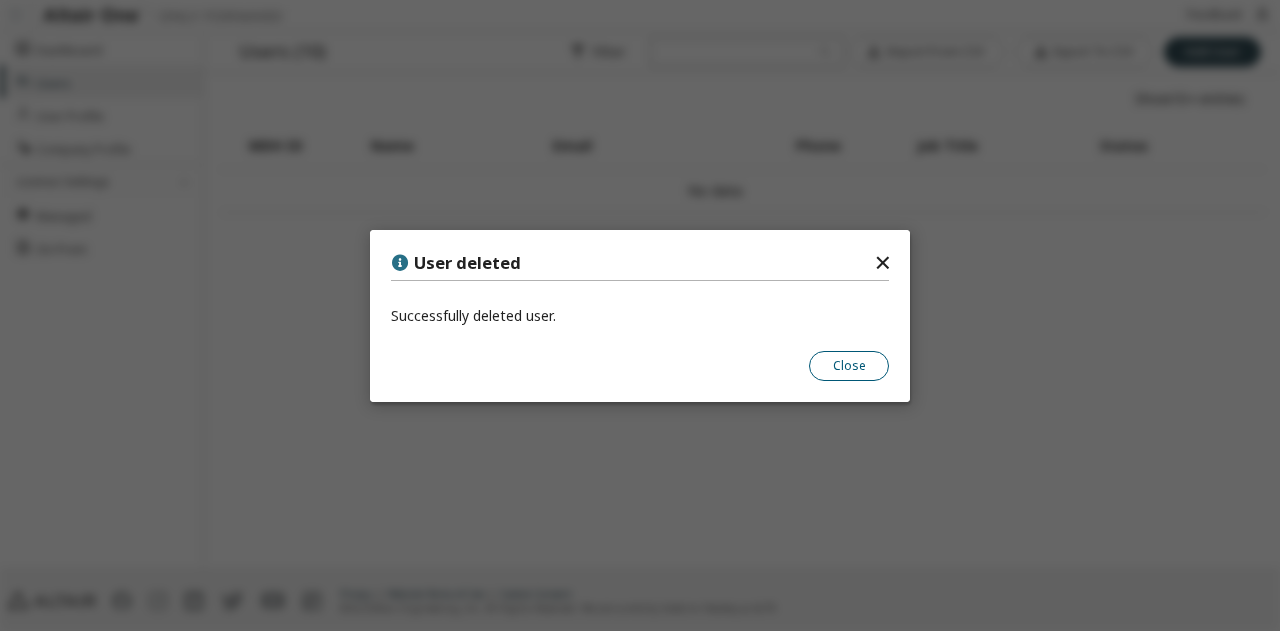 click on "Close" at bounding box center (849, 365) 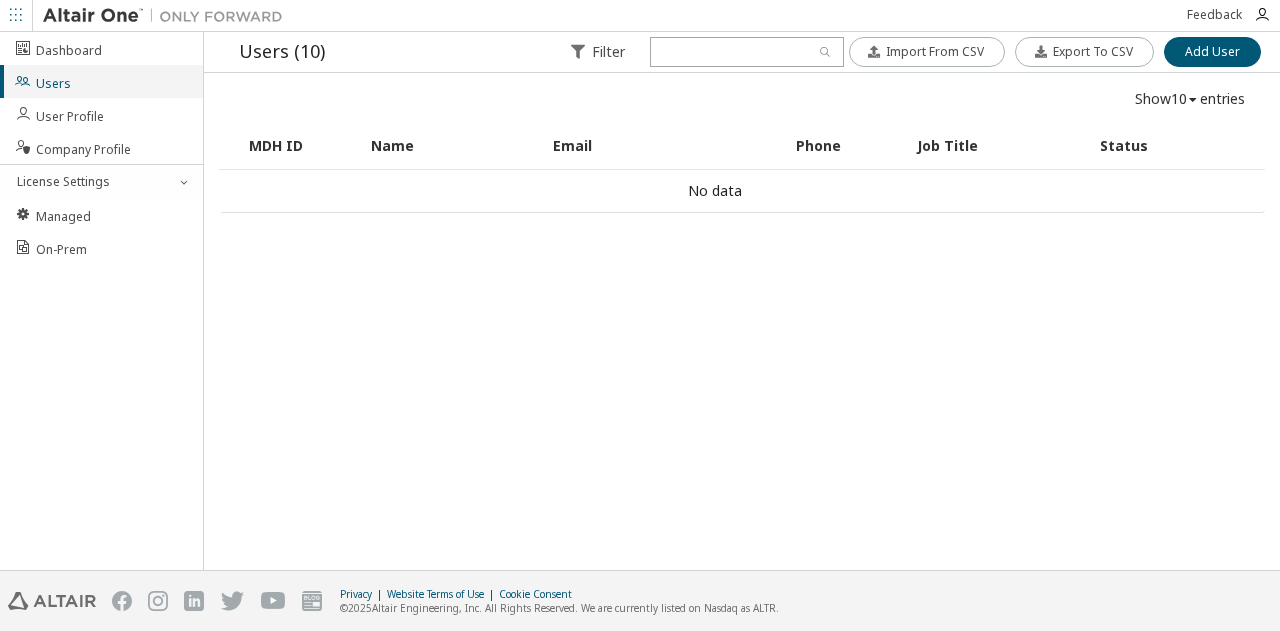 click on "Users" at bounding box center (42, 81) 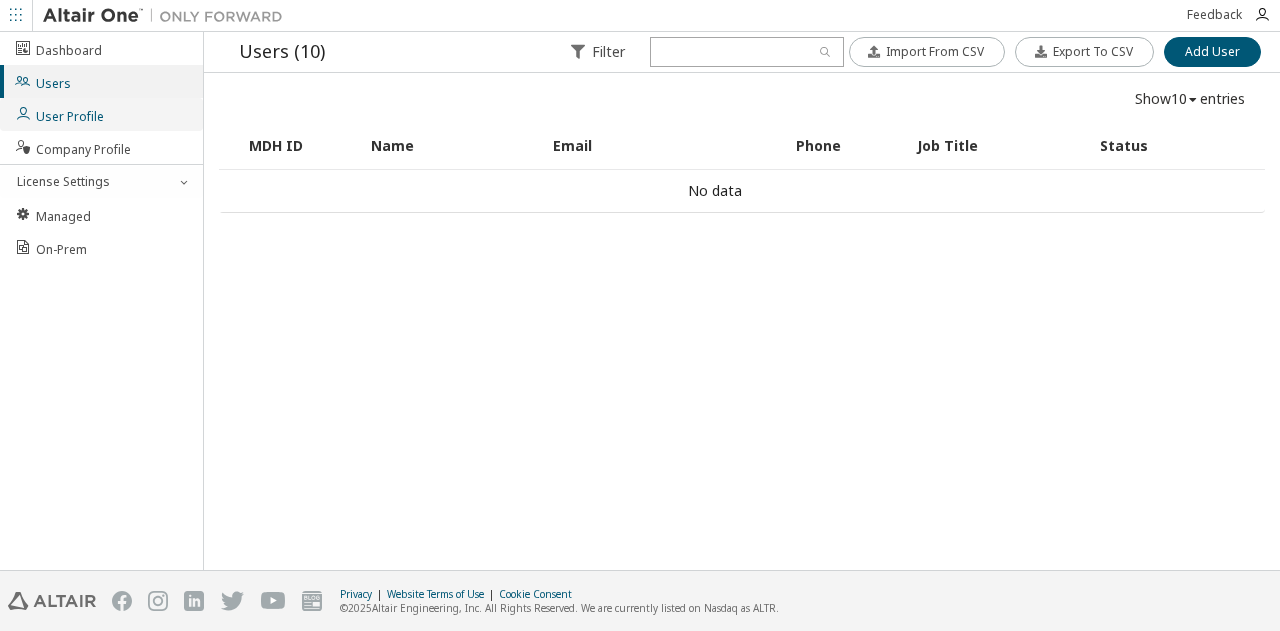 click on "User Profile" at bounding box center (59, 114) 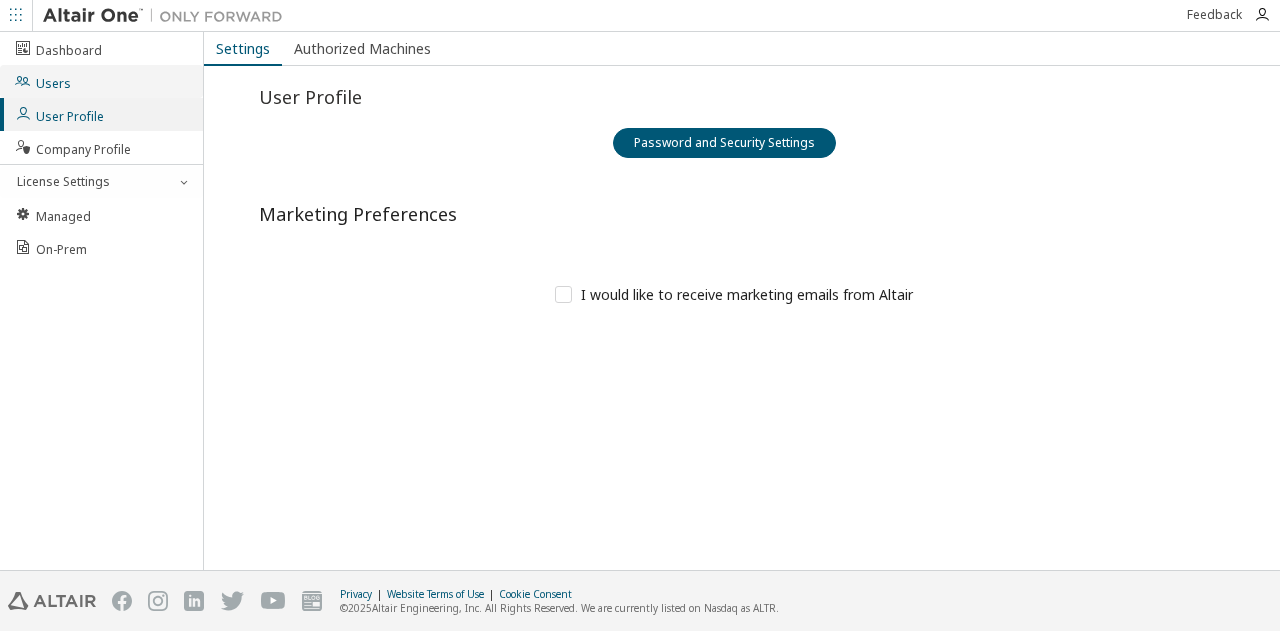 click on "Users" at bounding box center (101, 81) 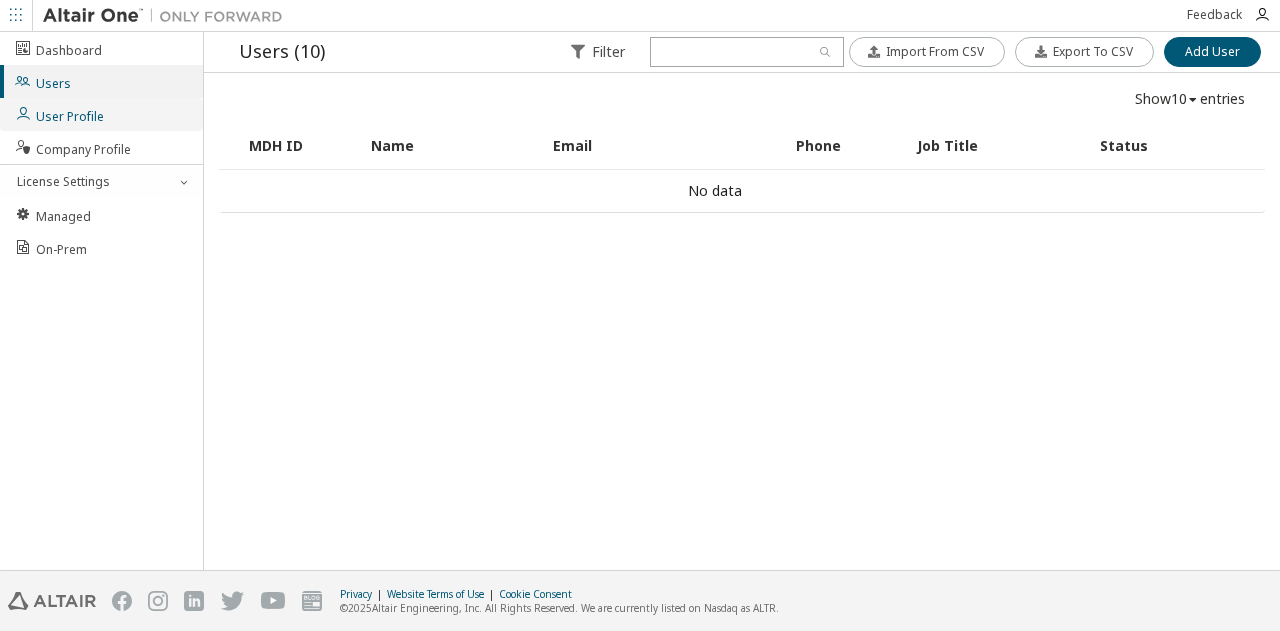 click on "User Profile" at bounding box center [59, 114] 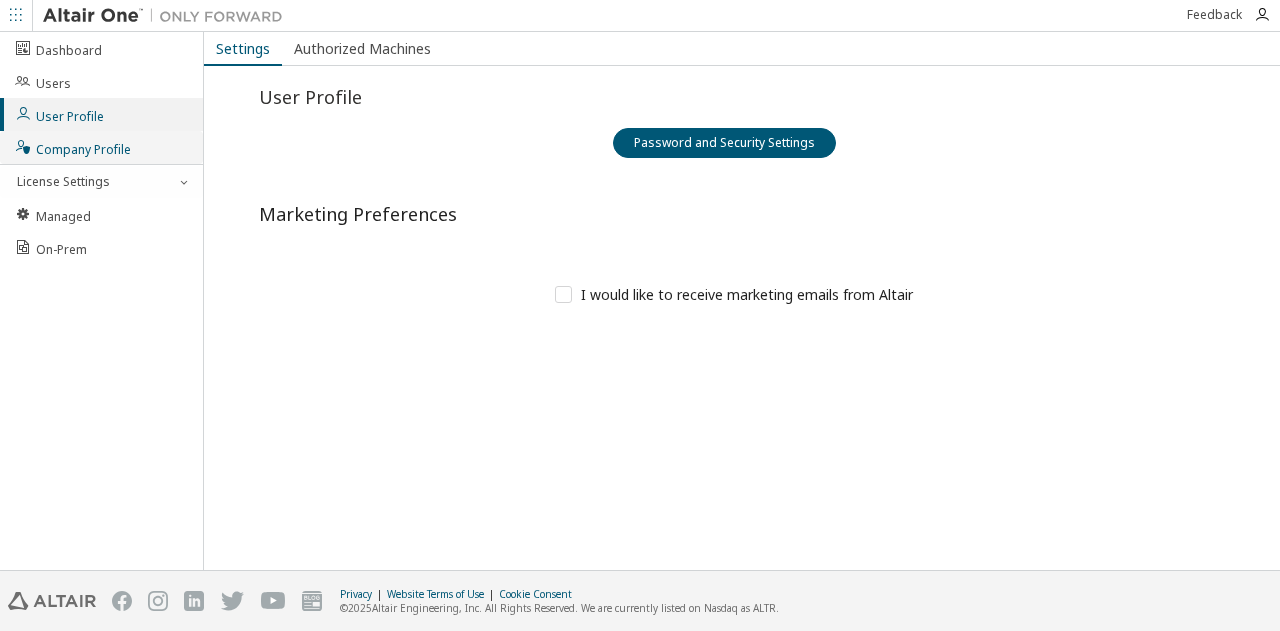 click on "Company Profile" at bounding box center (72, 147) 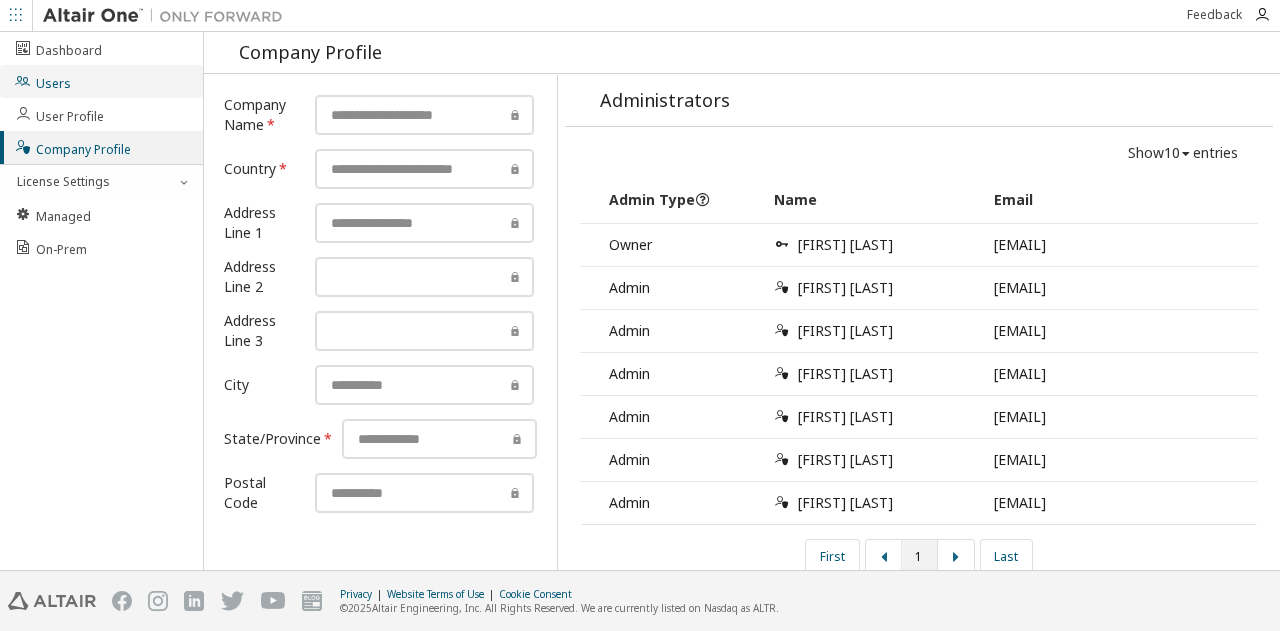 click on "Users" at bounding box center [42, 81] 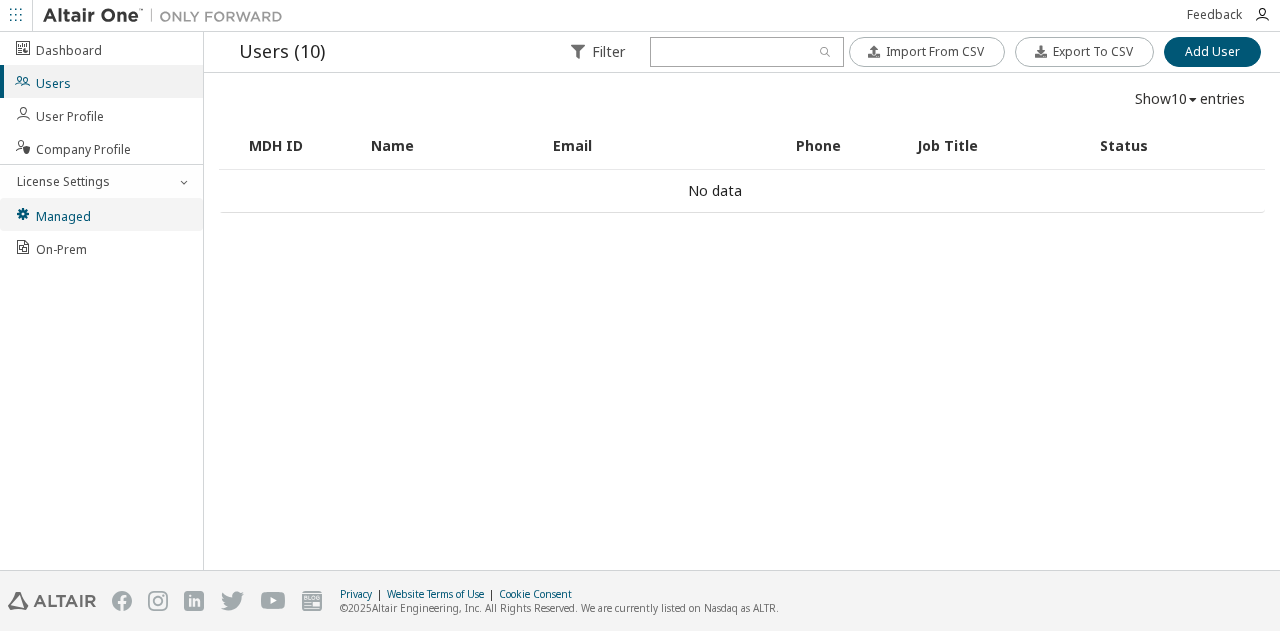 click on "Managed" at bounding box center (52, 214) 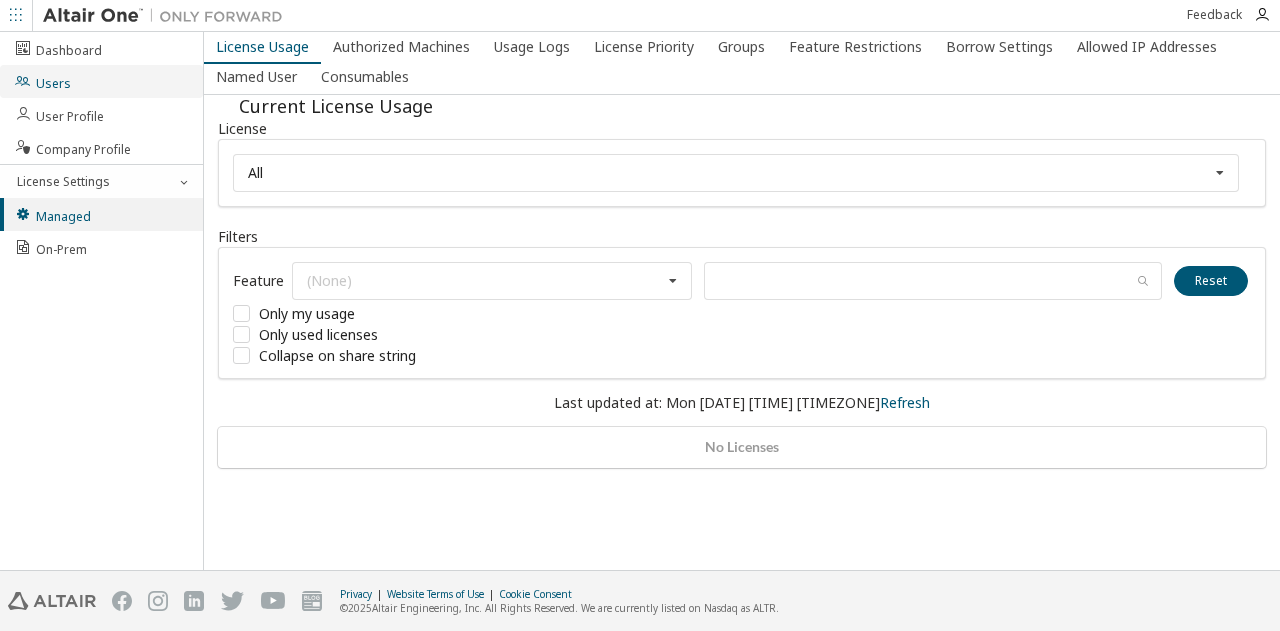 click on "Users" at bounding box center (101, 81) 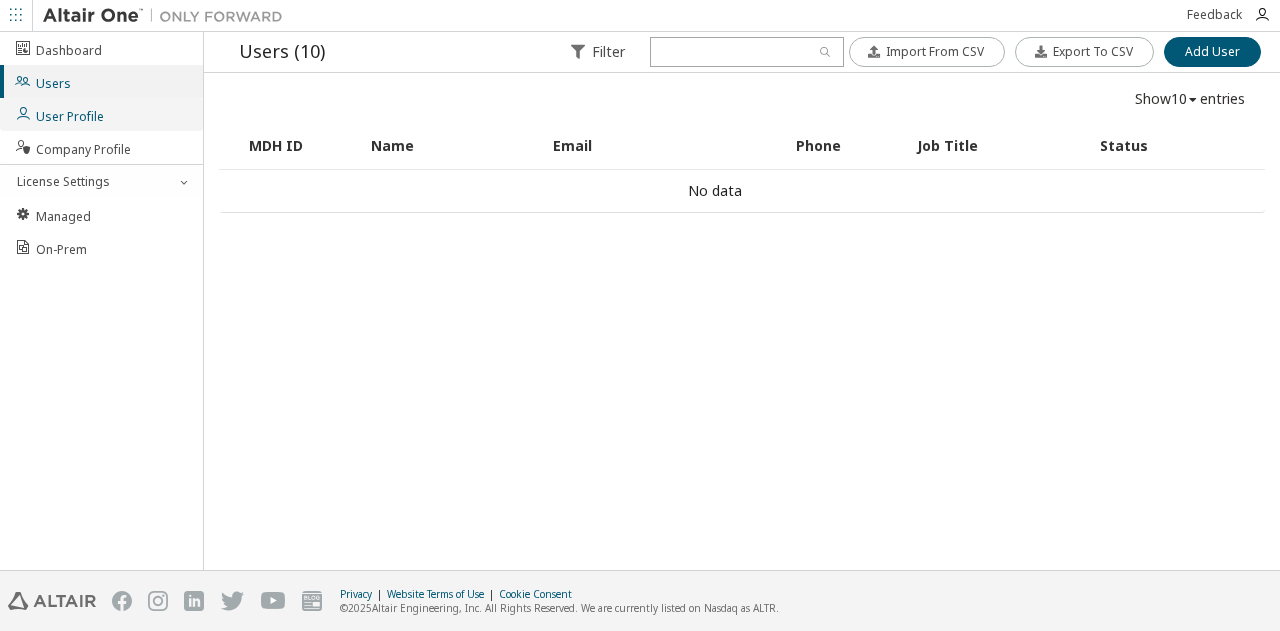 click on "User Profile" at bounding box center [59, 114] 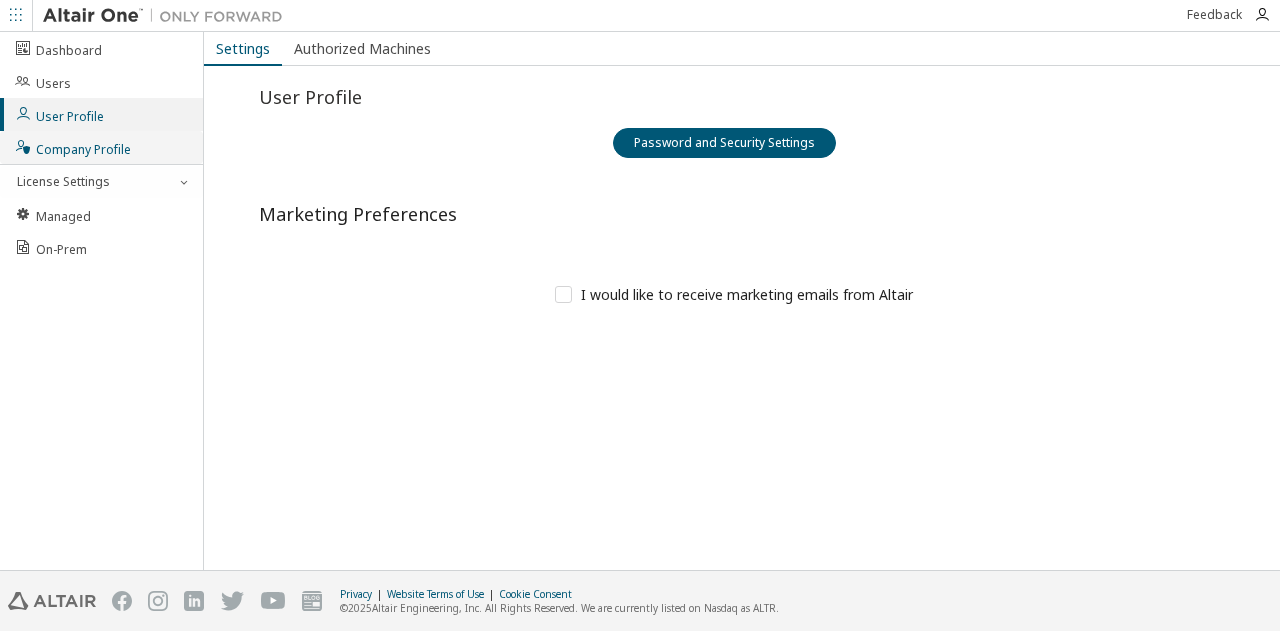 click on "Company Profile" at bounding box center (72, 147) 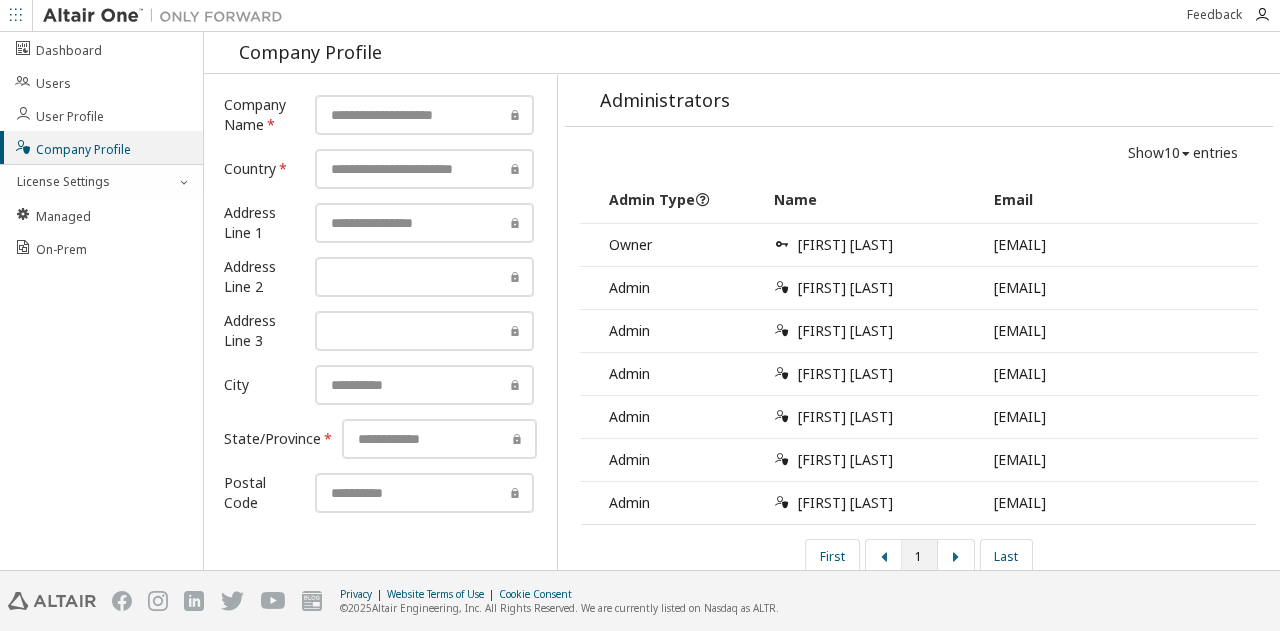 scroll, scrollTop: 14, scrollLeft: 0, axis: vertical 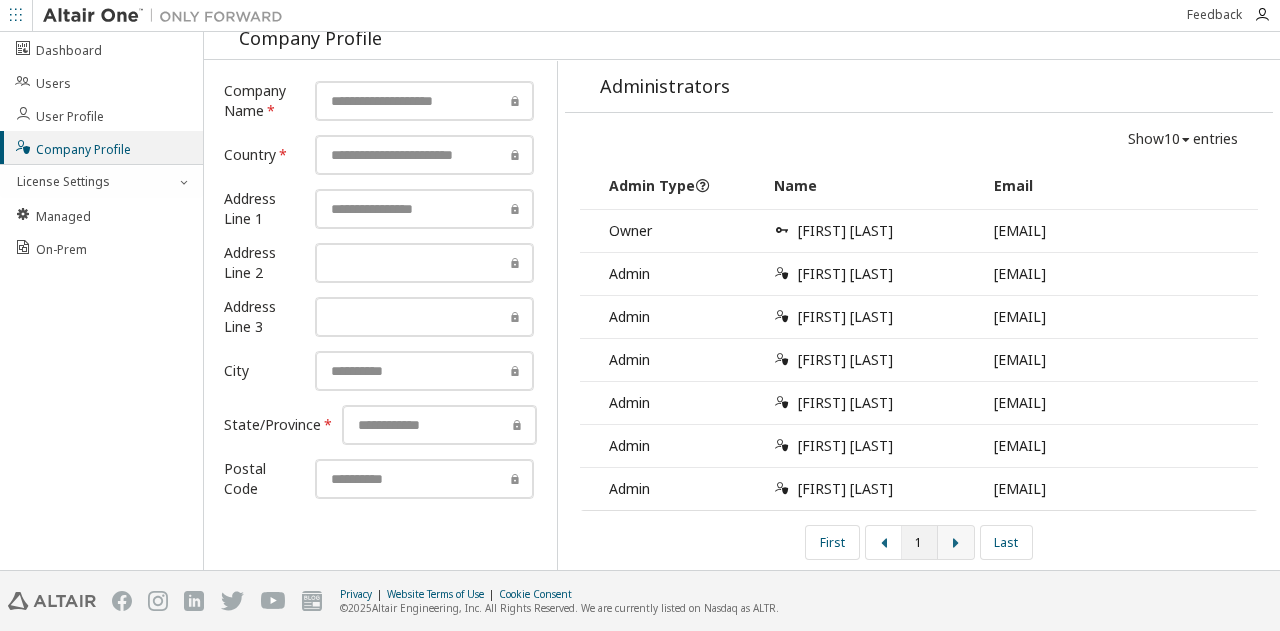 click at bounding box center (956, 542) 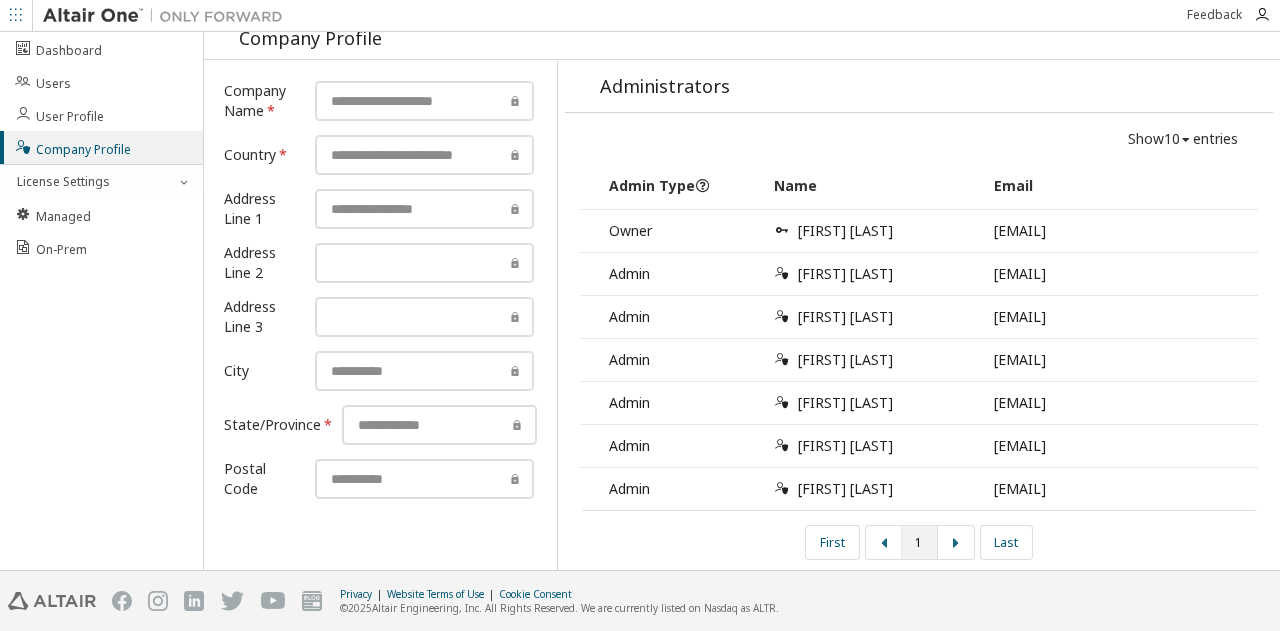 scroll, scrollTop: 0, scrollLeft: 0, axis: both 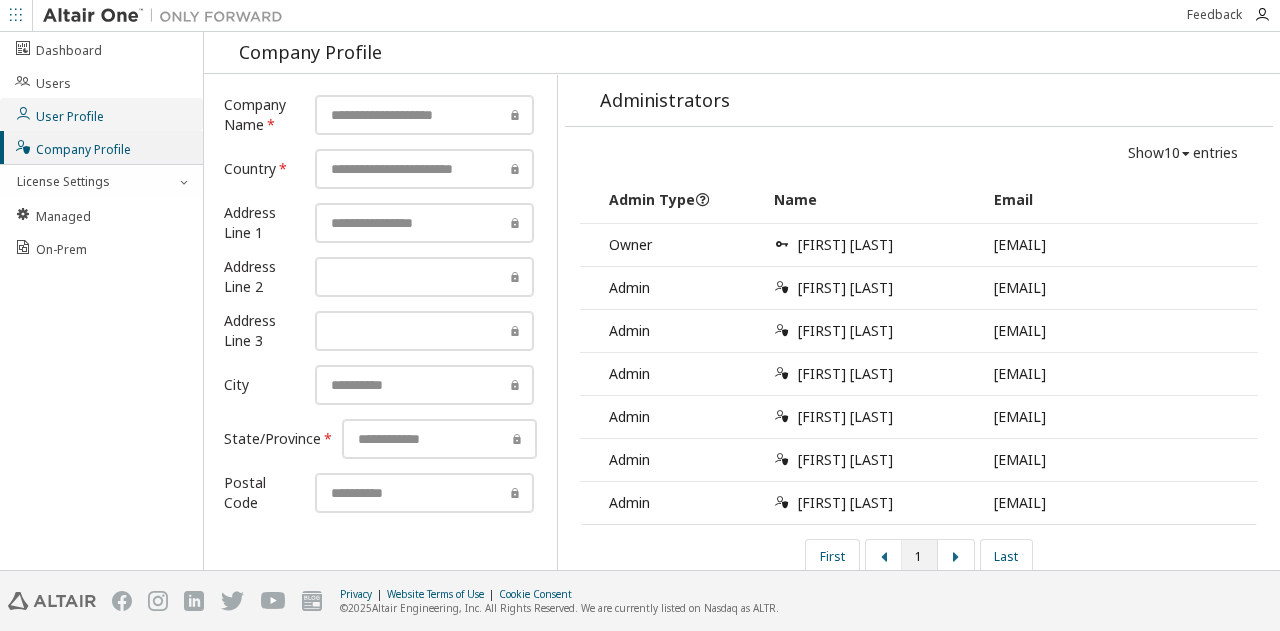 click on "User Profile" at bounding box center [101, 114] 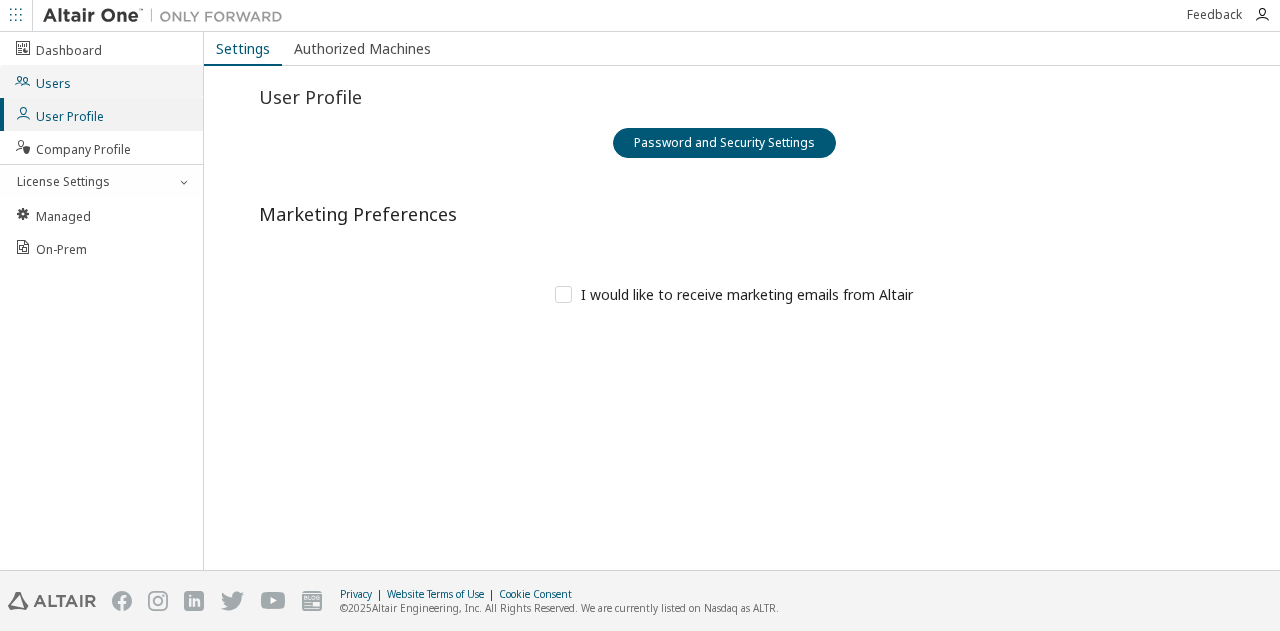 click on "Users" at bounding box center [42, 81] 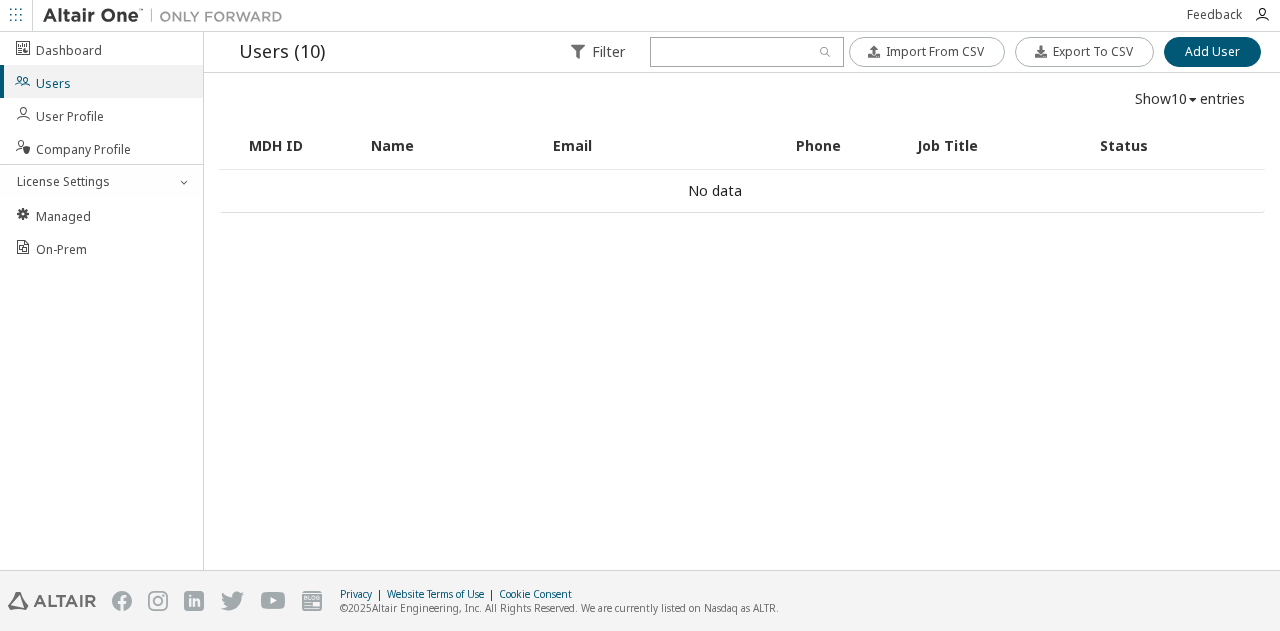 scroll, scrollTop: 0, scrollLeft: 0, axis: both 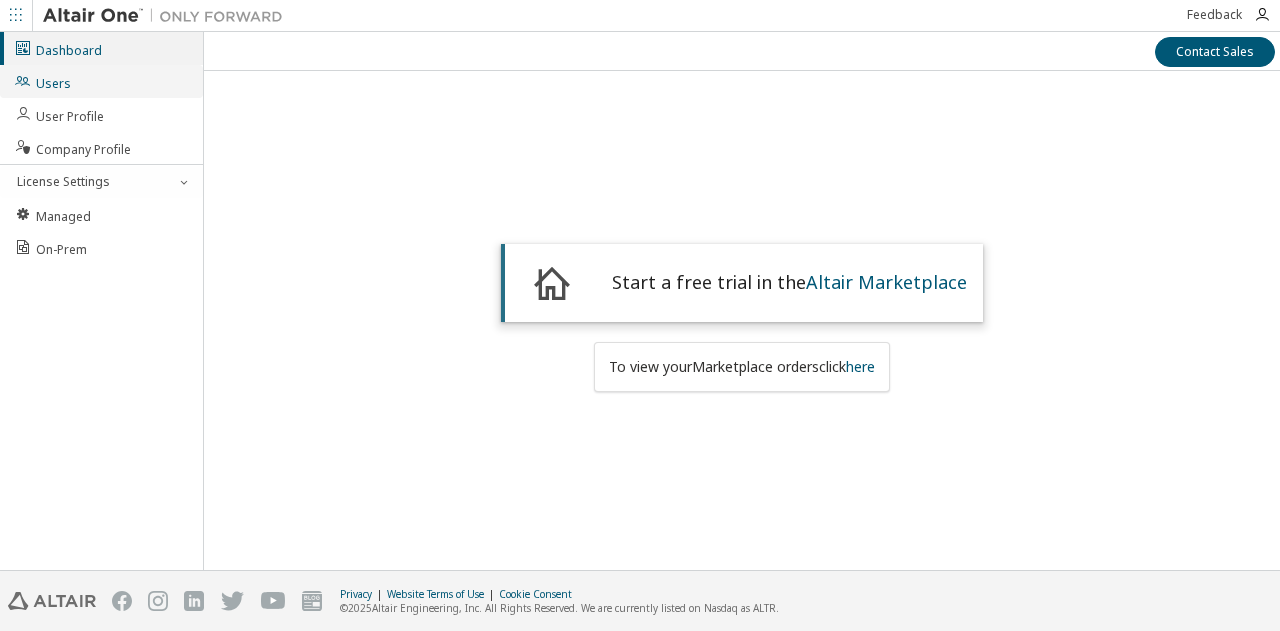 click on "Users" at bounding box center (42, 81) 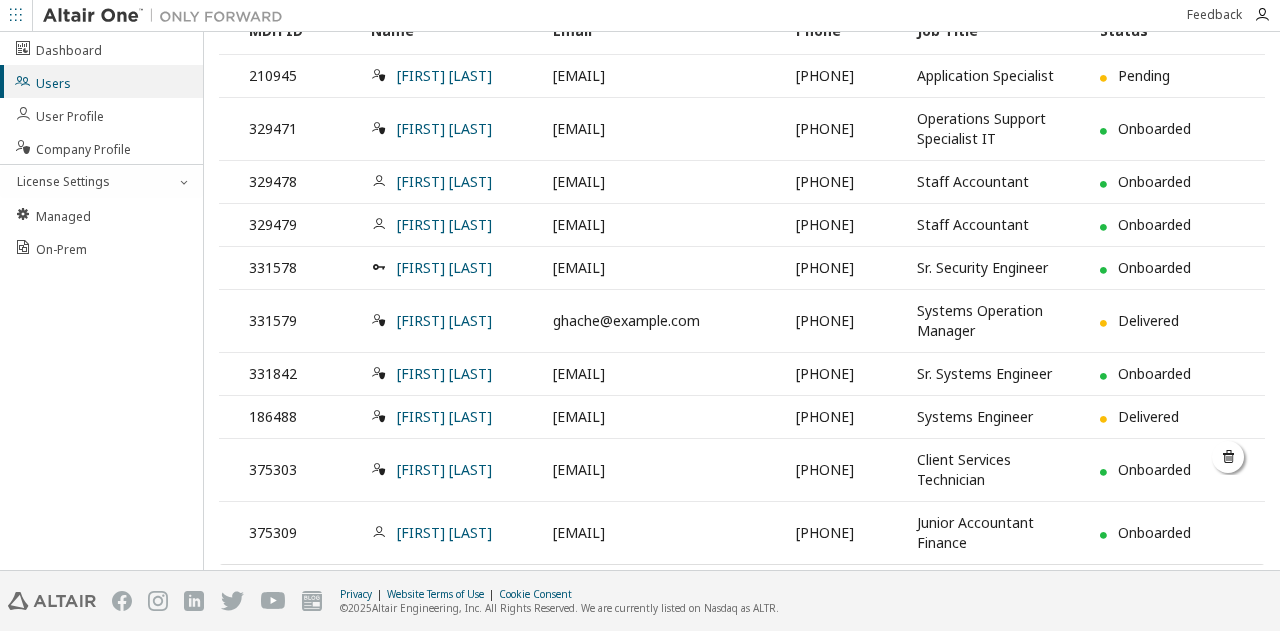 scroll, scrollTop: 168, scrollLeft: 0, axis: vertical 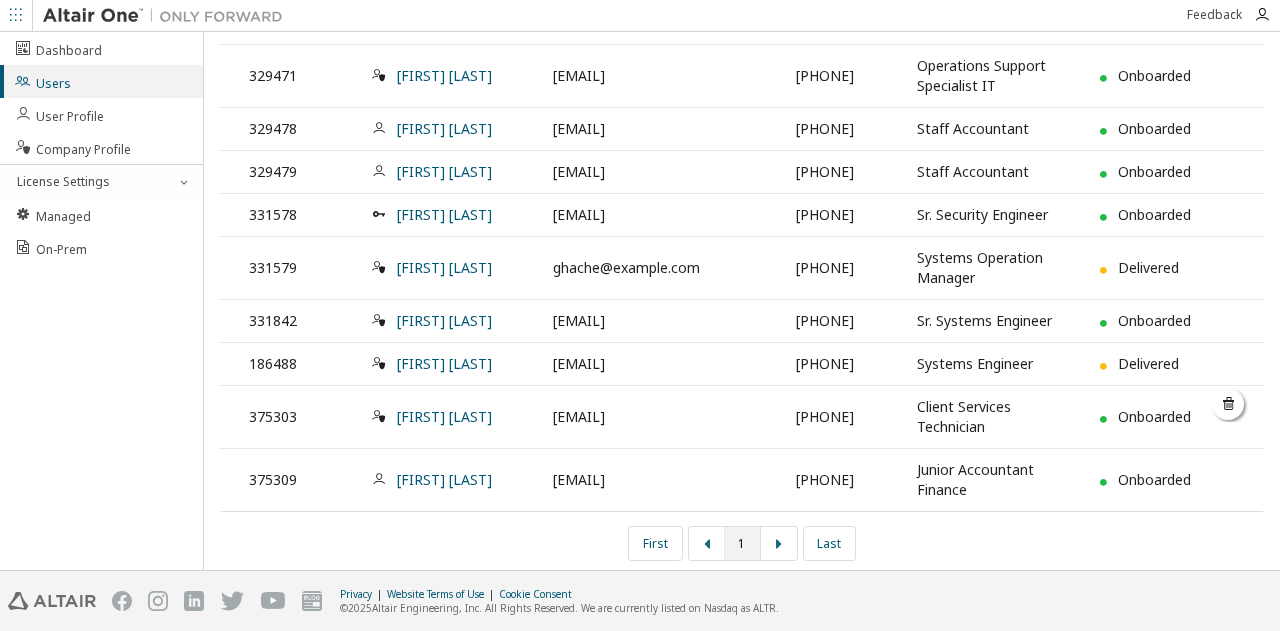 click at bounding box center (1229, 404) 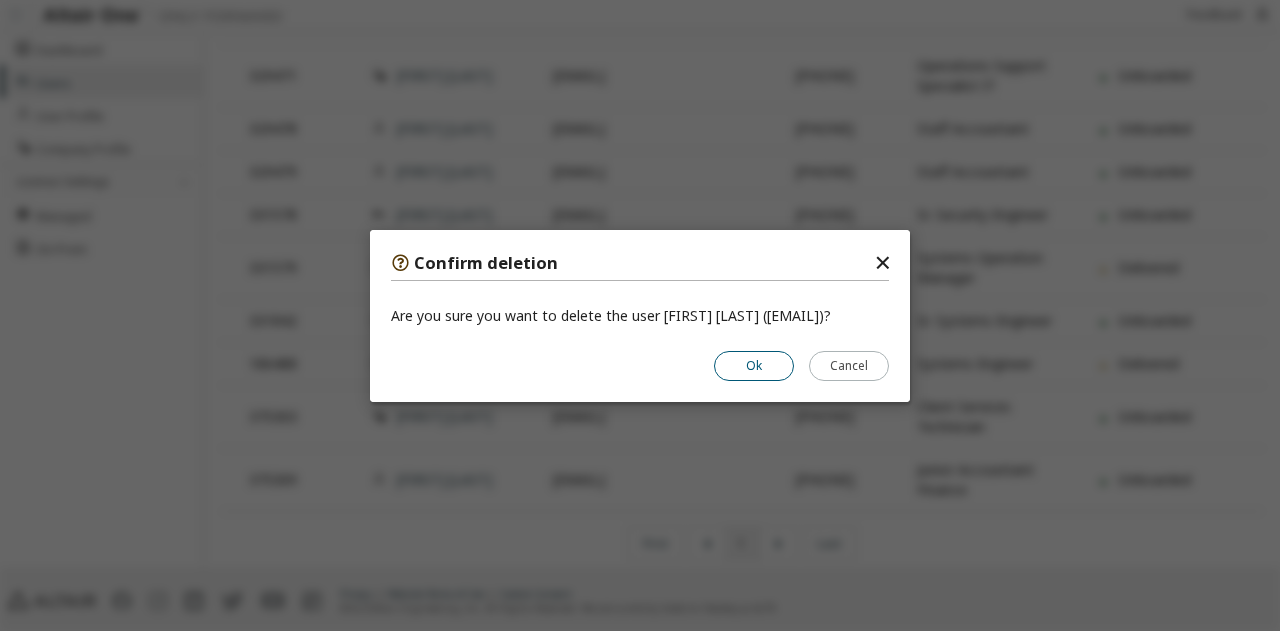 click on "Ok" at bounding box center [754, 365] 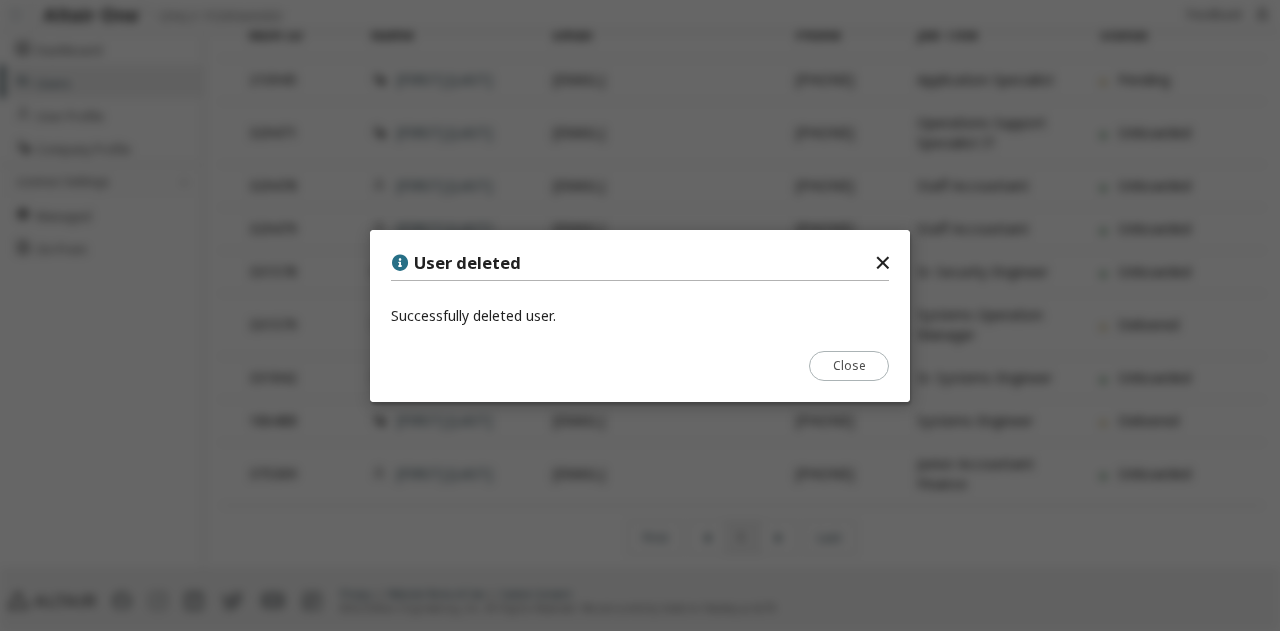 scroll, scrollTop: 106, scrollLeft: 0, axis: vertical 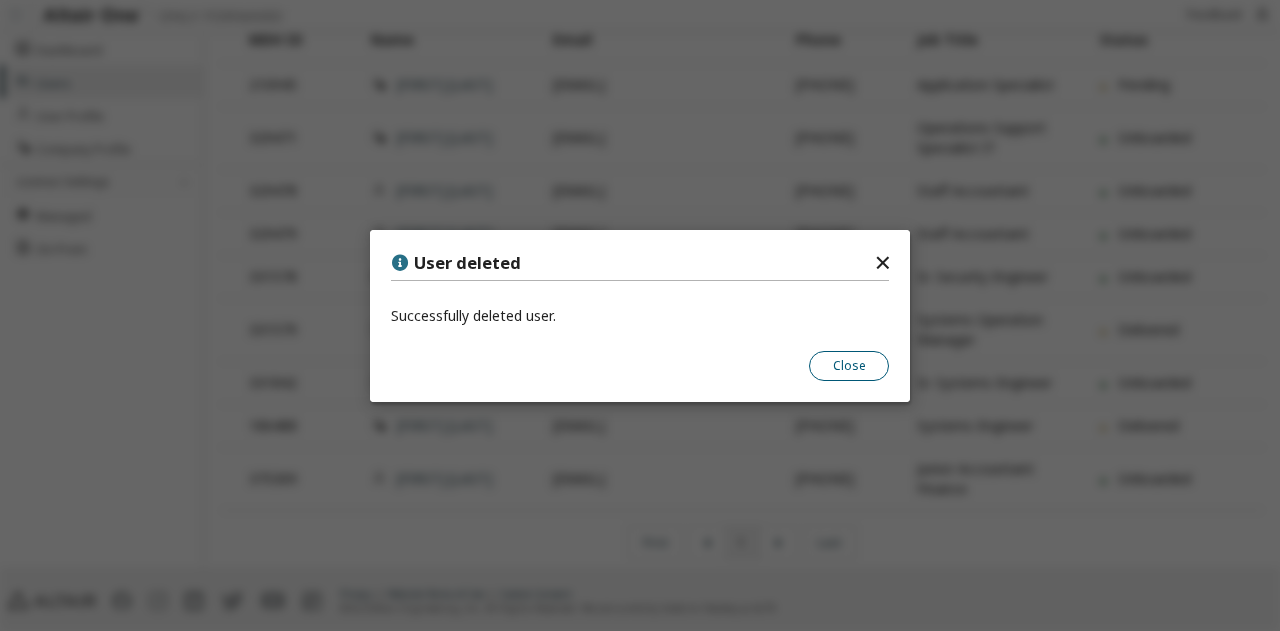 click on "Close" at bounding box center (849, 365) 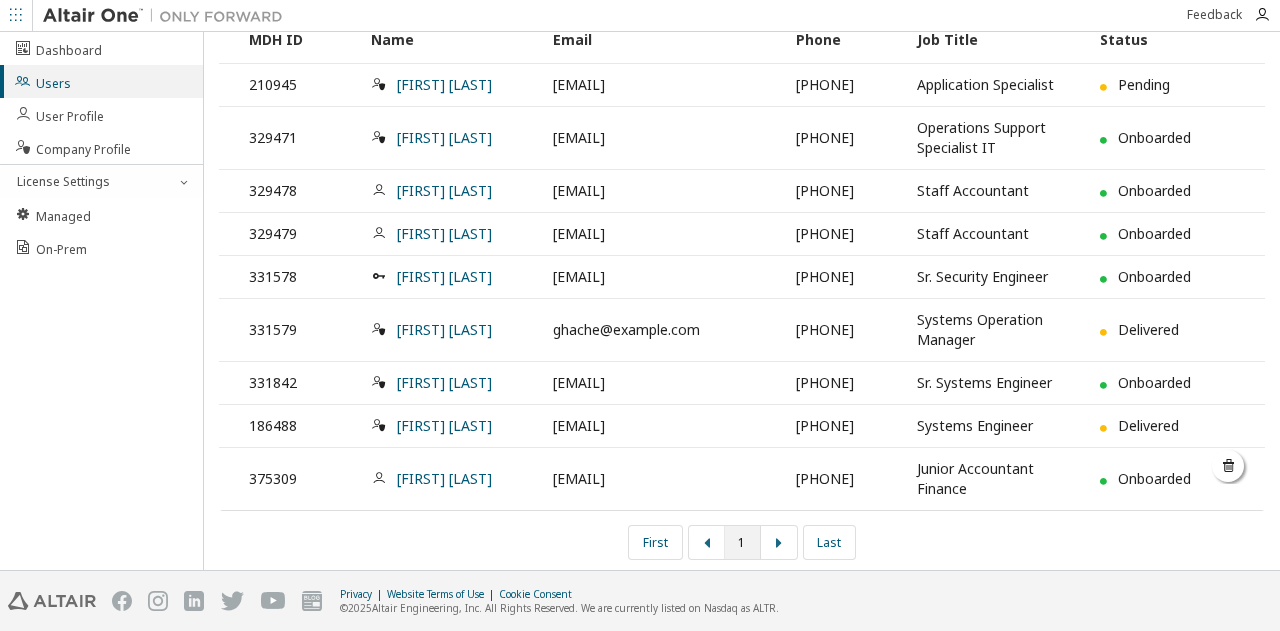 click at bounding box center (1229, 466) 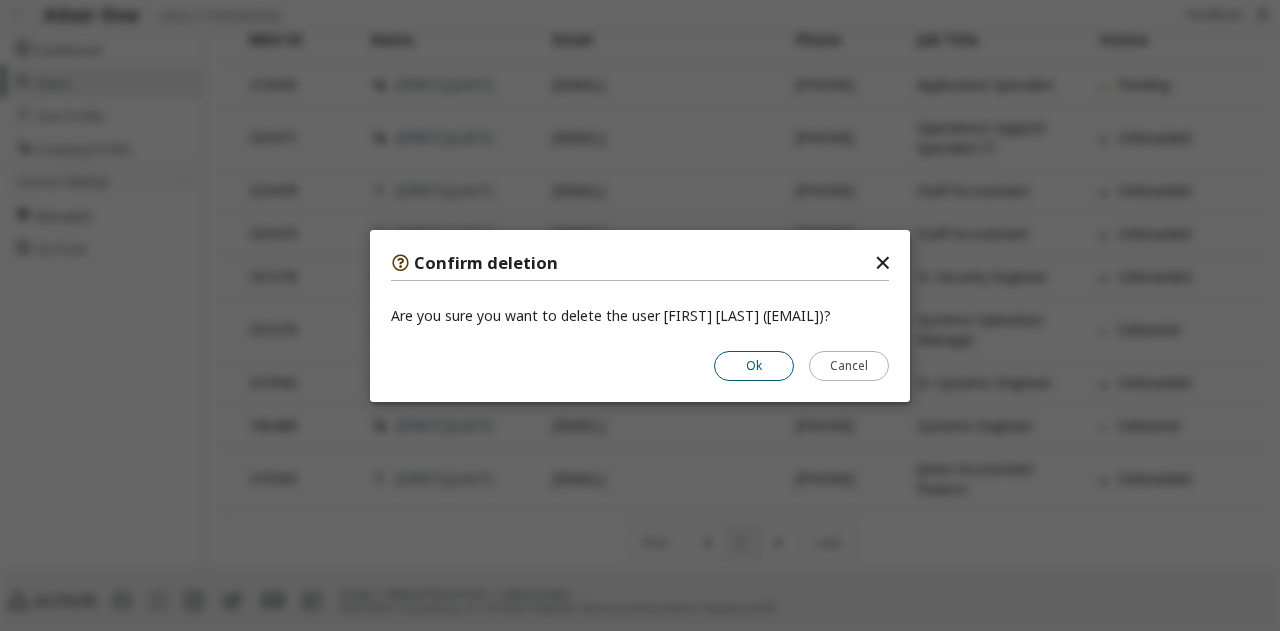 click on "Ok" at bounding box center [754, 365] 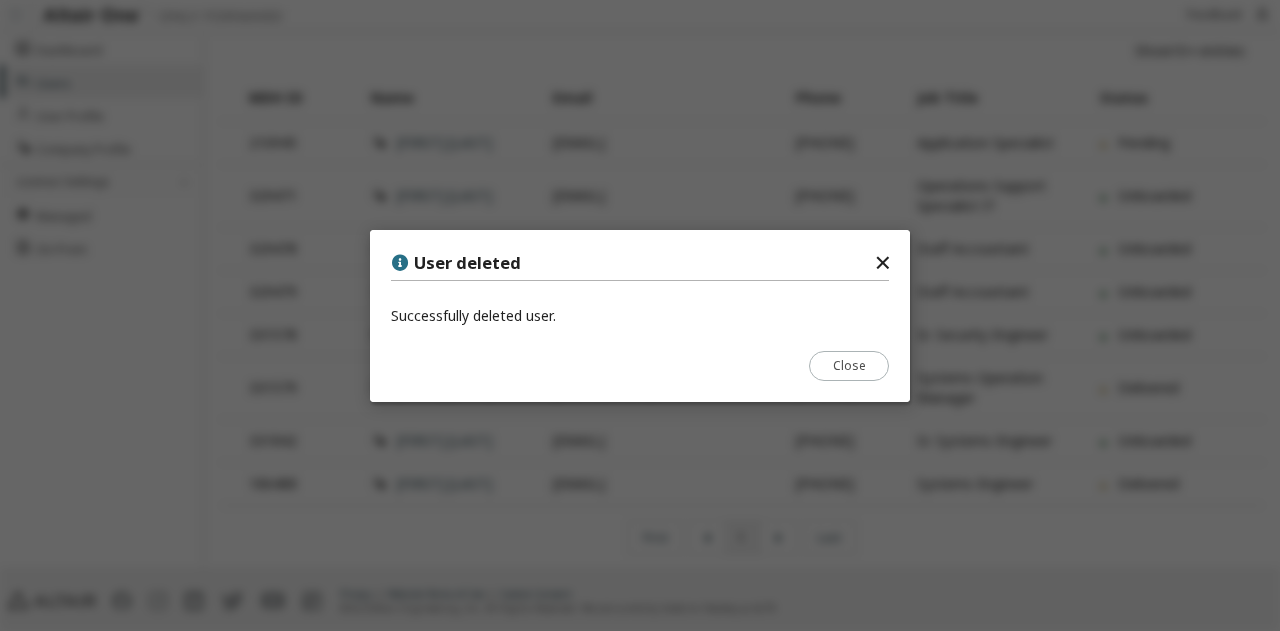 scroll, scrollTop: 43, scrollLeft: 0, axis: vertical 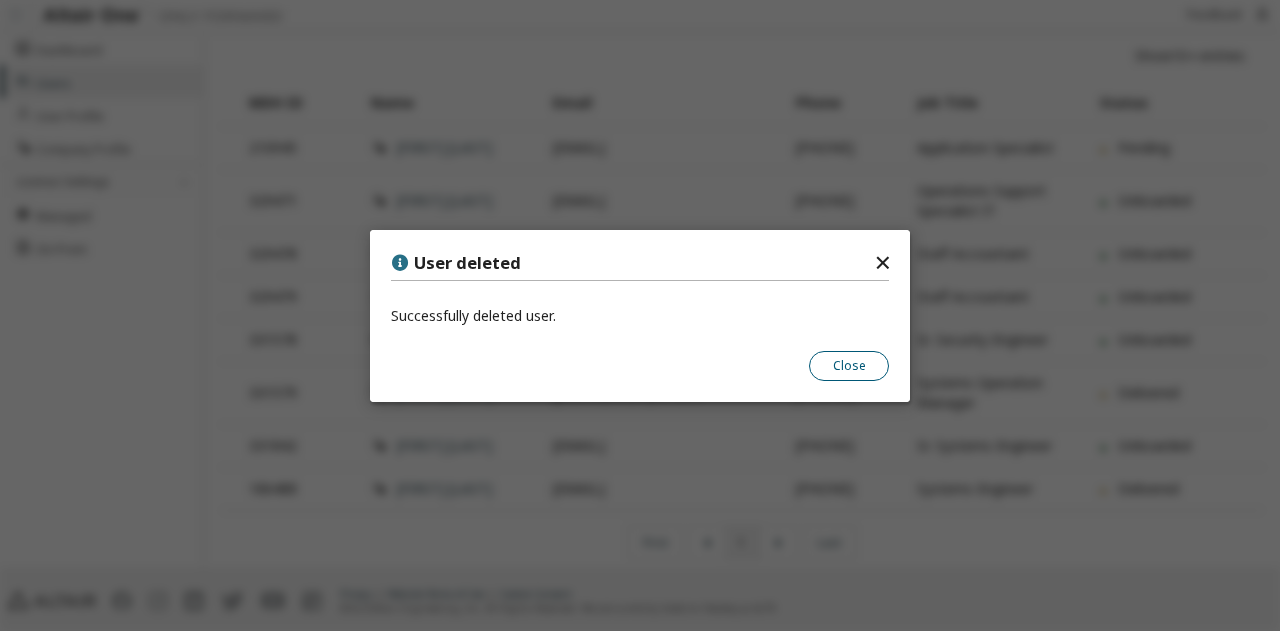 click on "Close" at bounding box center [849, 365] 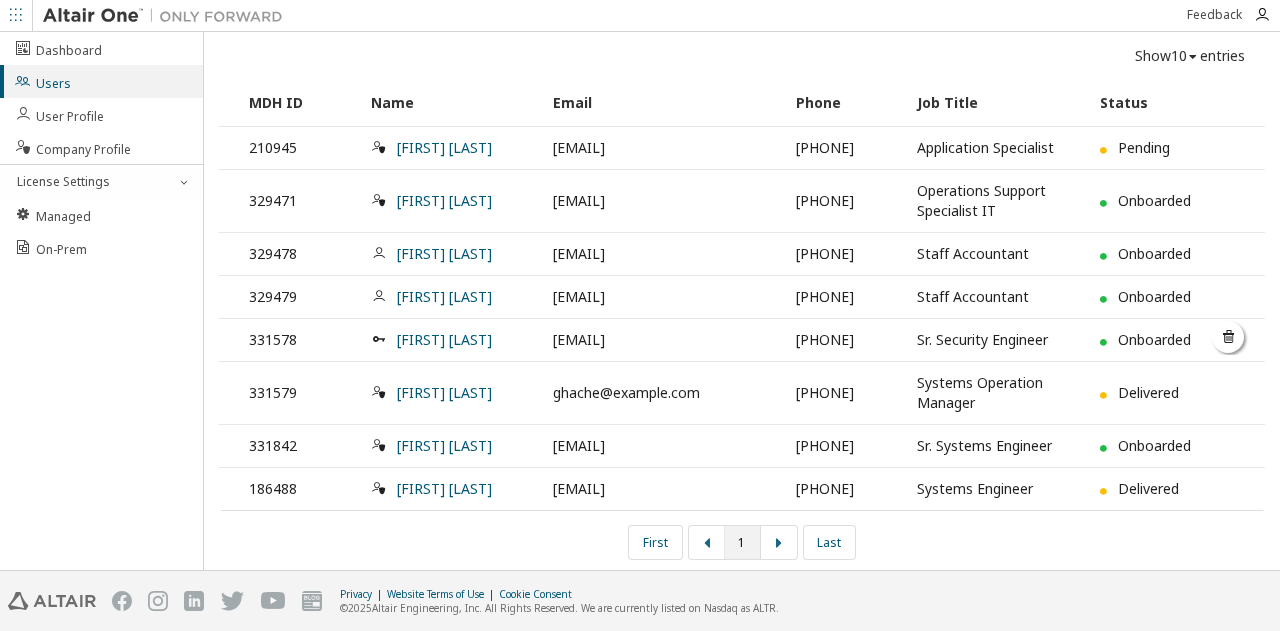 scroll, scrollTop: 0, scrollLeft: 0, axis: both 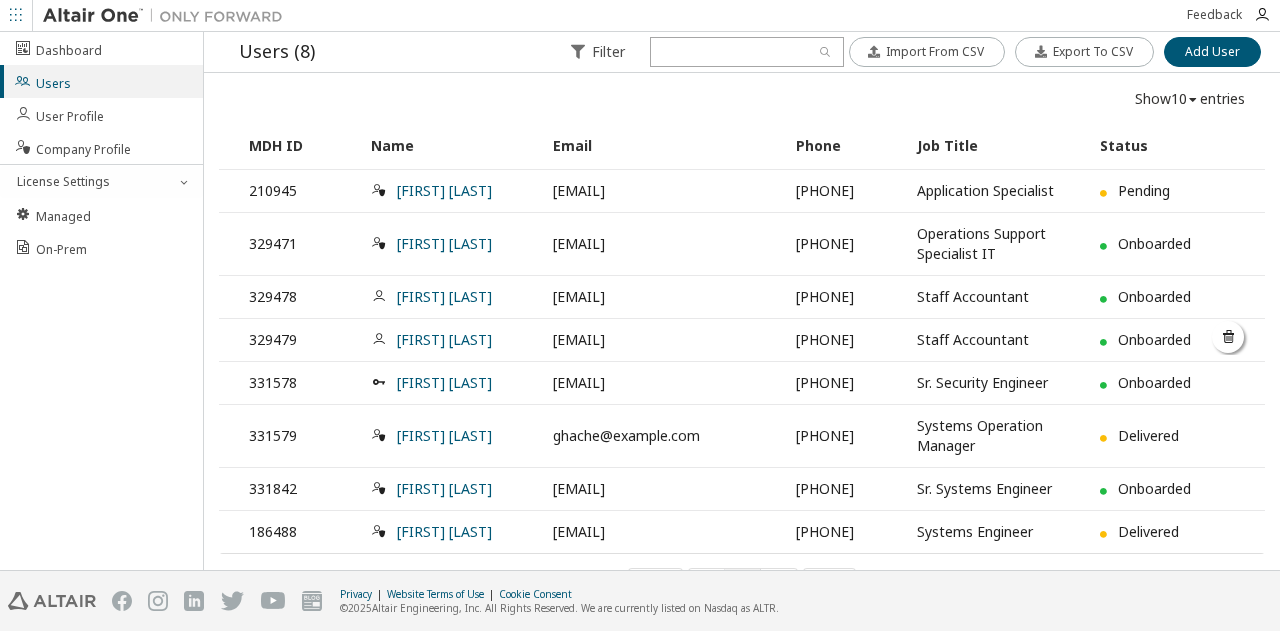 click at bounding box center (1229, 337) 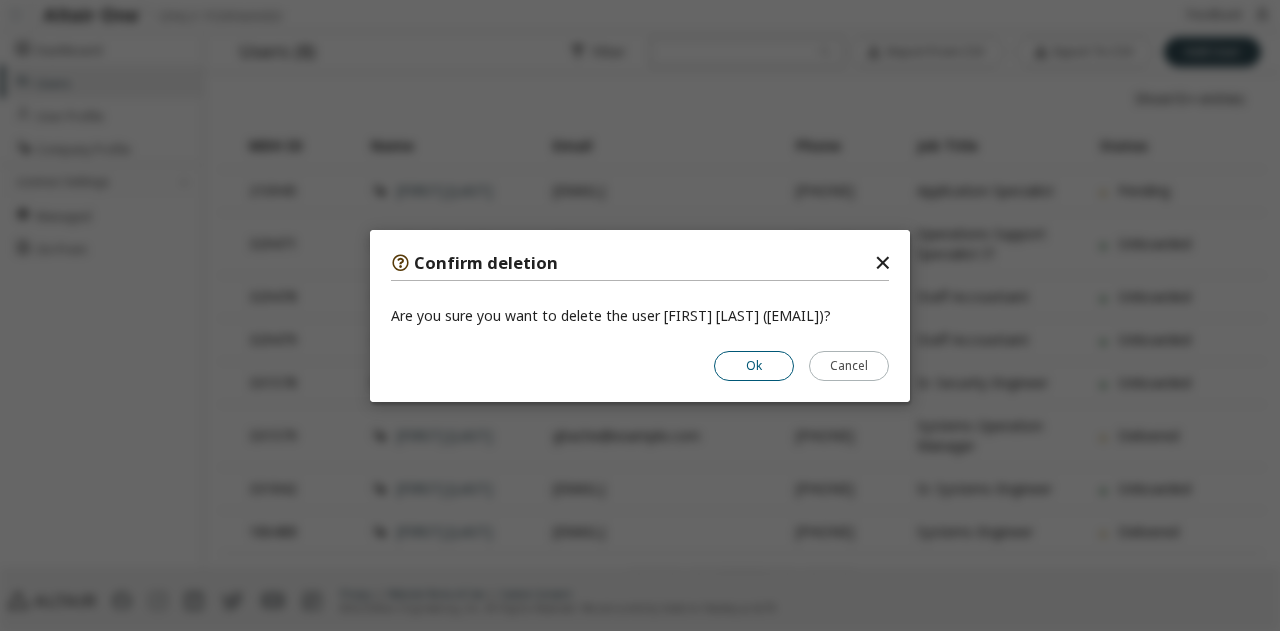 click on "Ok" at bounding box center (754, 365) 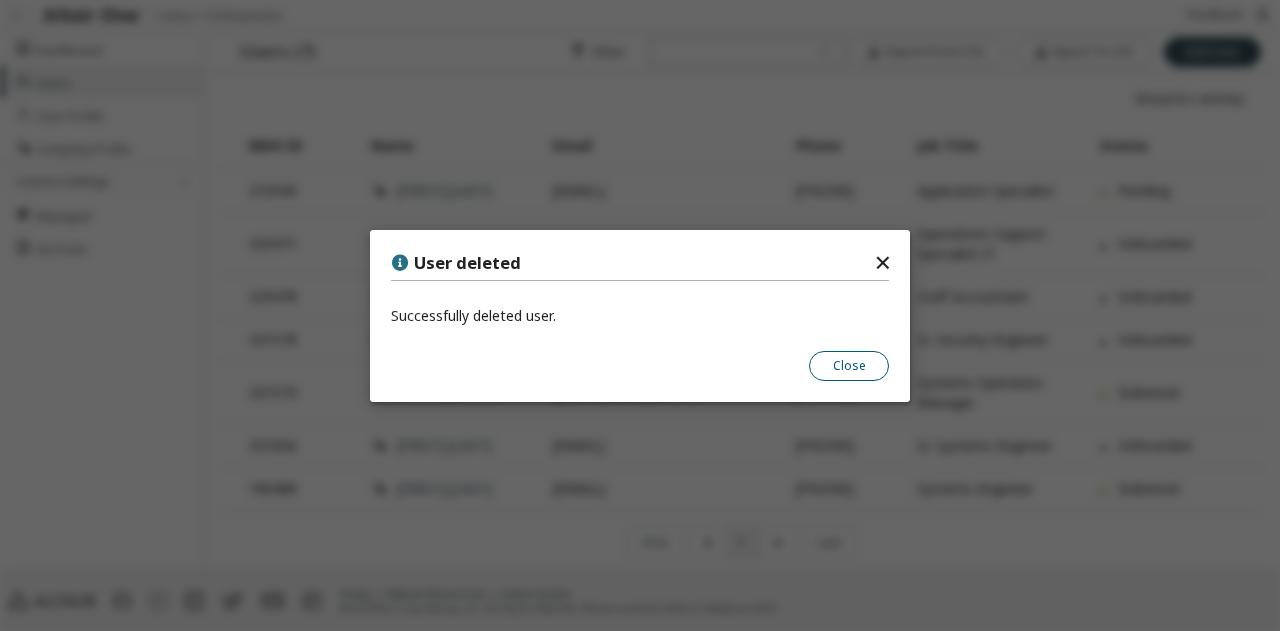 click on "Close" at bounding box center [849, 365] 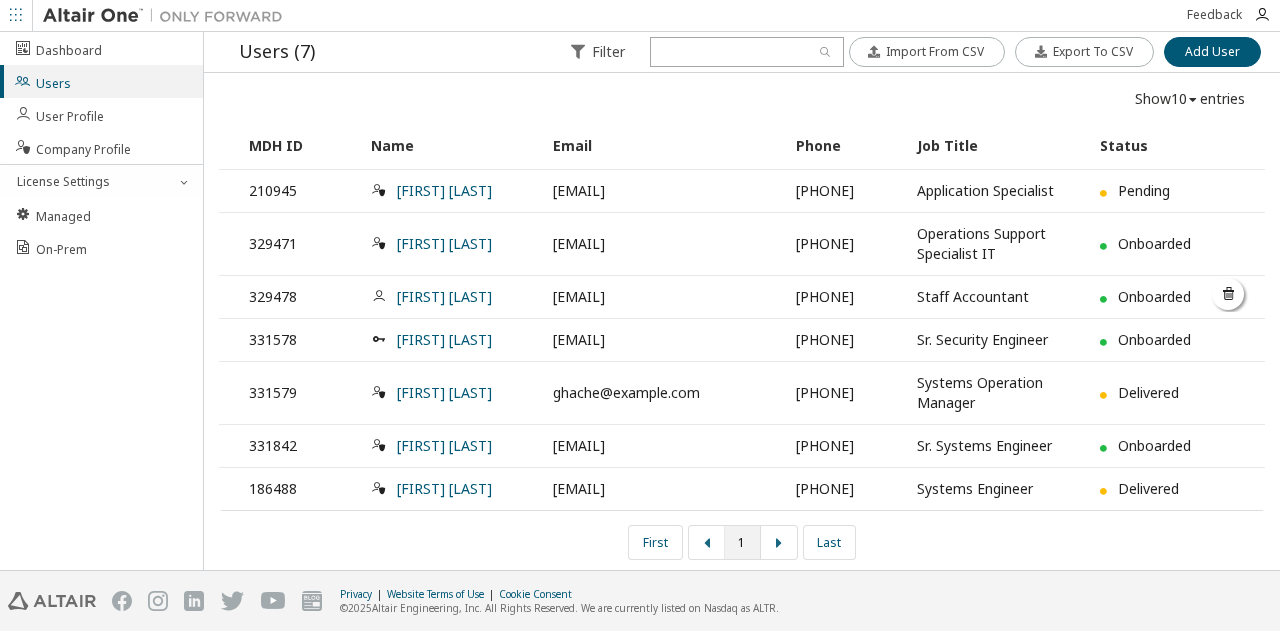 click at bounding box center [1229, 294] 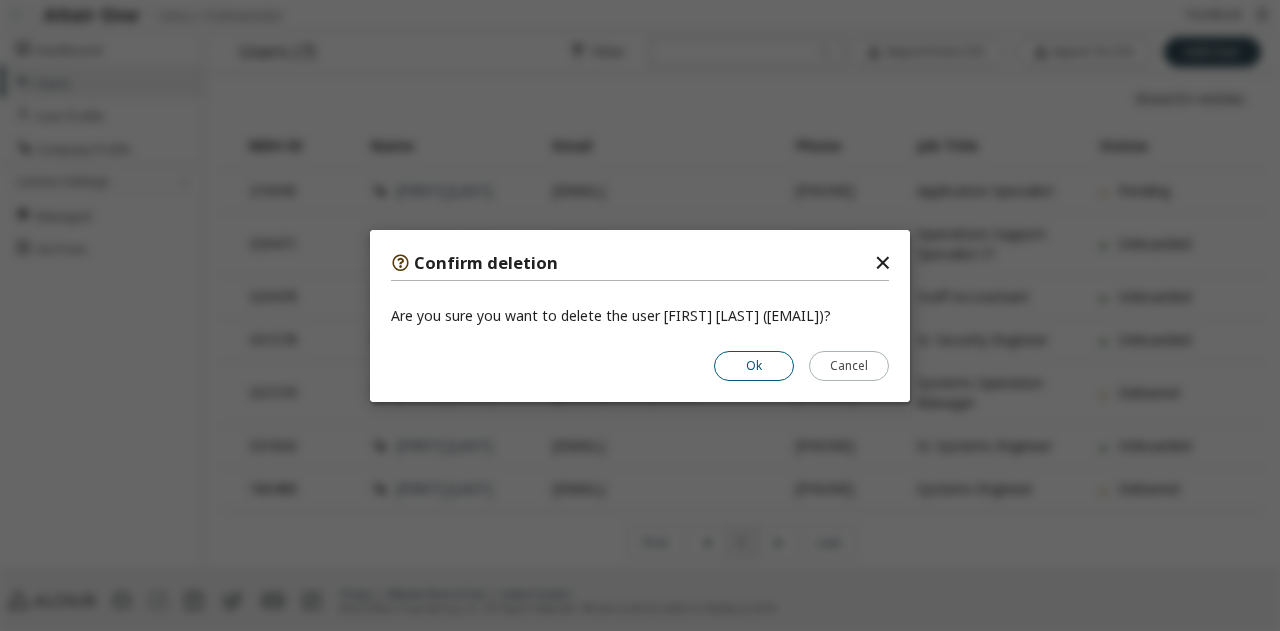 click on "Ok" at bounding box center (754, 365) 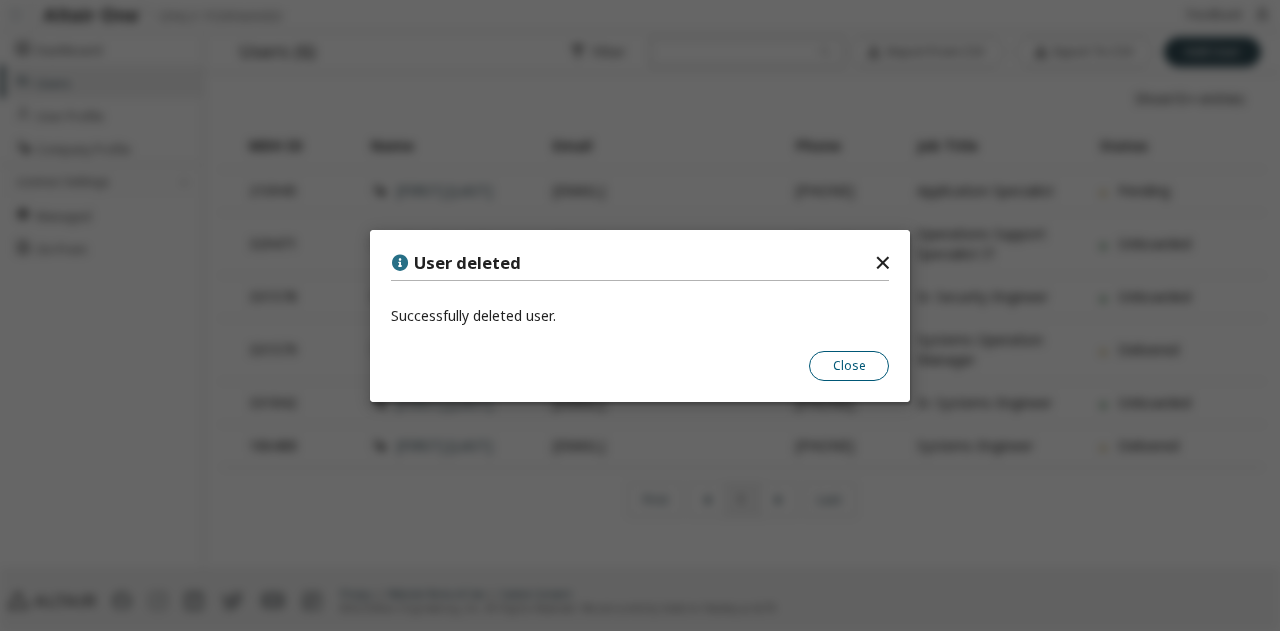 click on "Close" at bounding box center [849, 365] 